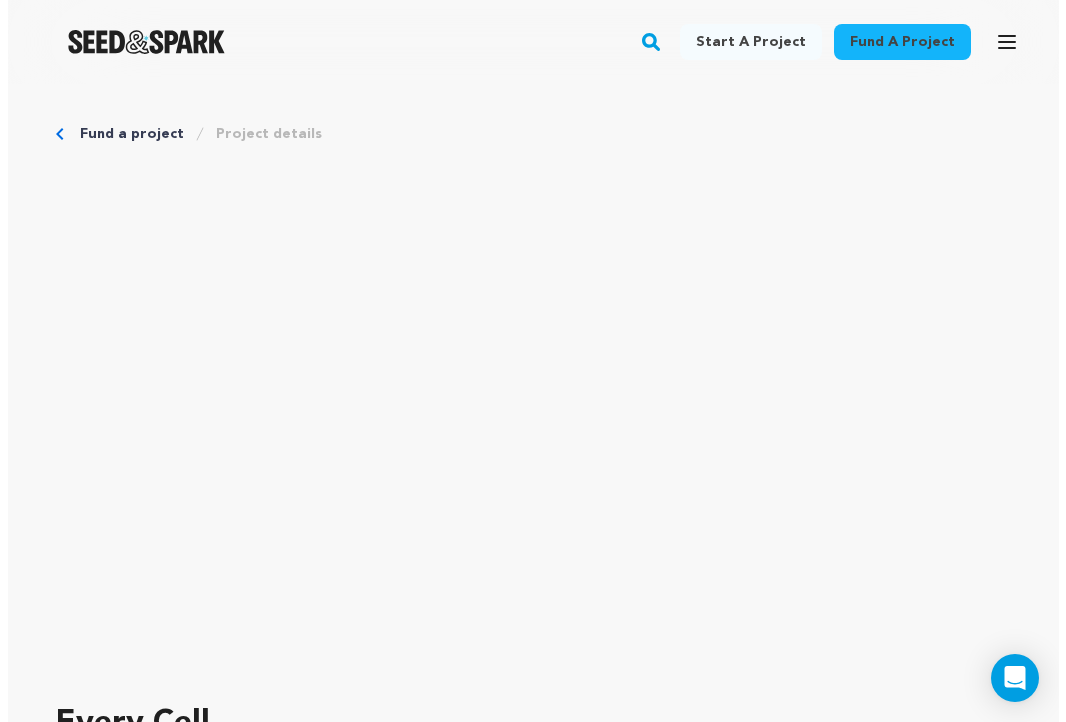 scroll, scrollTop: 6690, scrollLeft: 0, axis: vertical 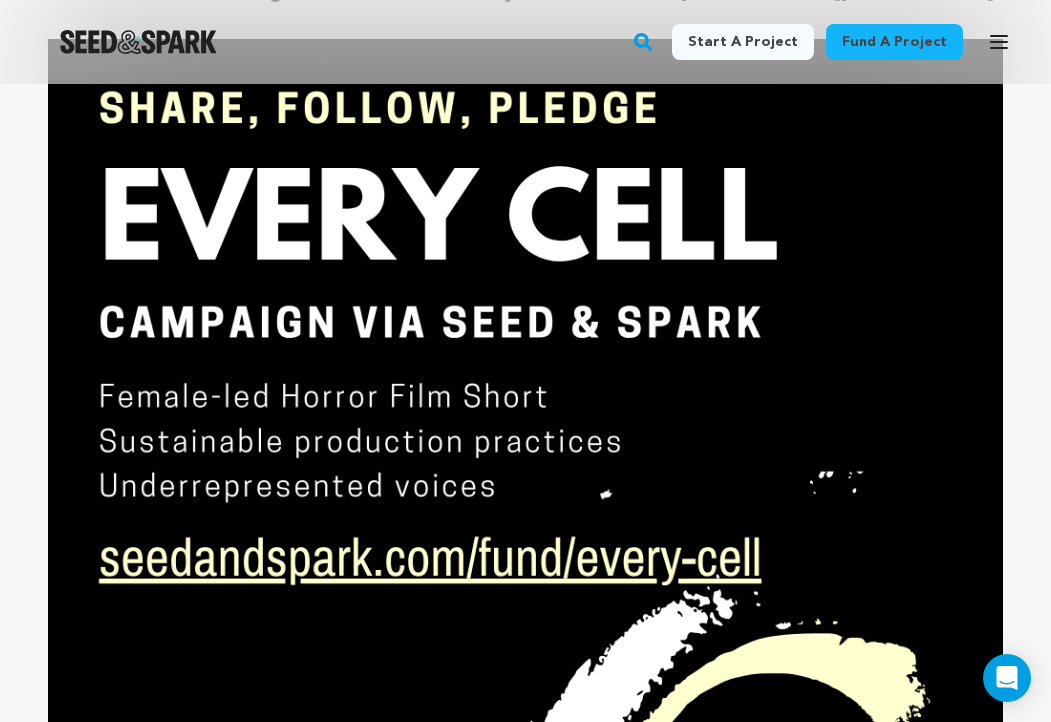 click 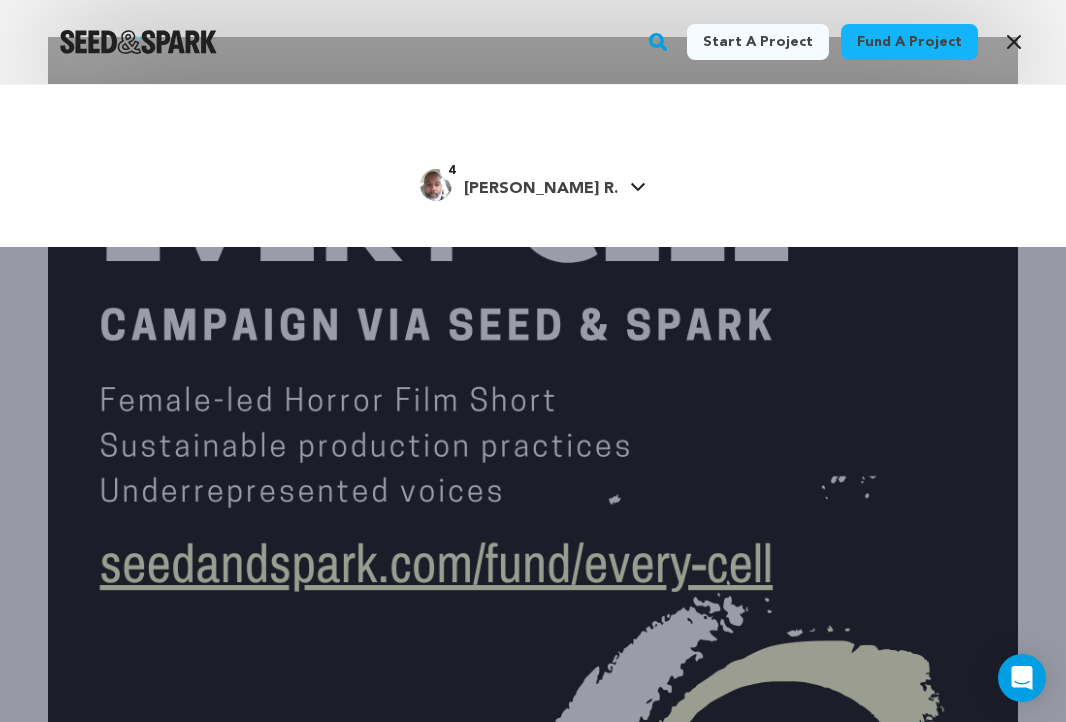 click 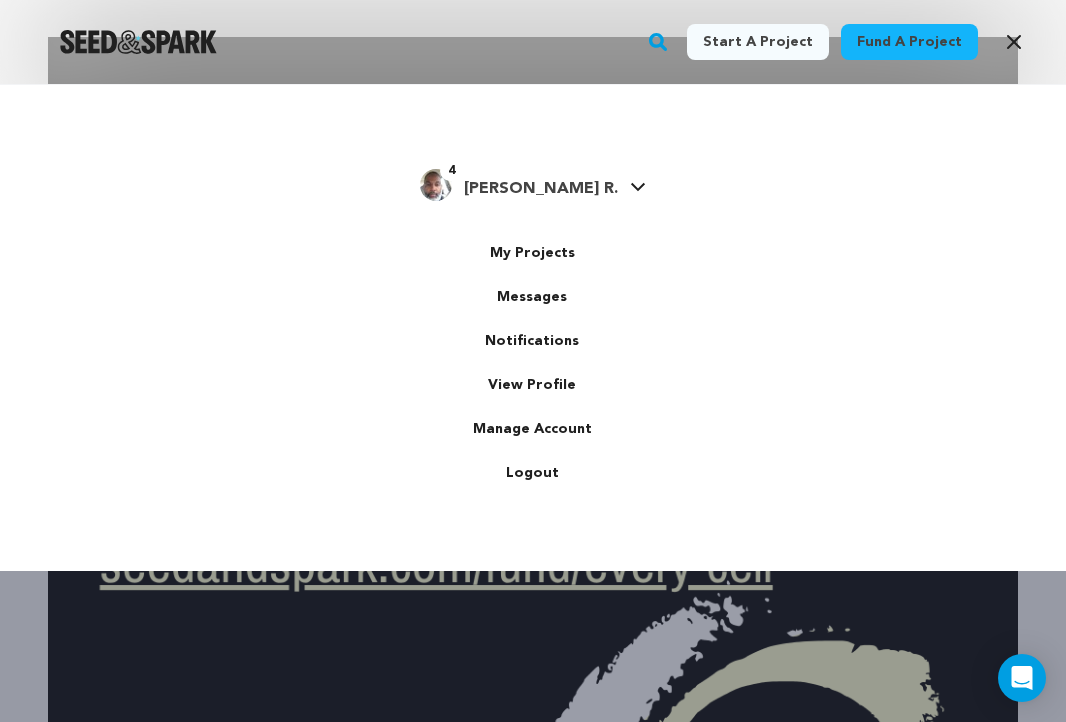 scroll, scrollTop: 0, scrollLeft: 0, axis: both 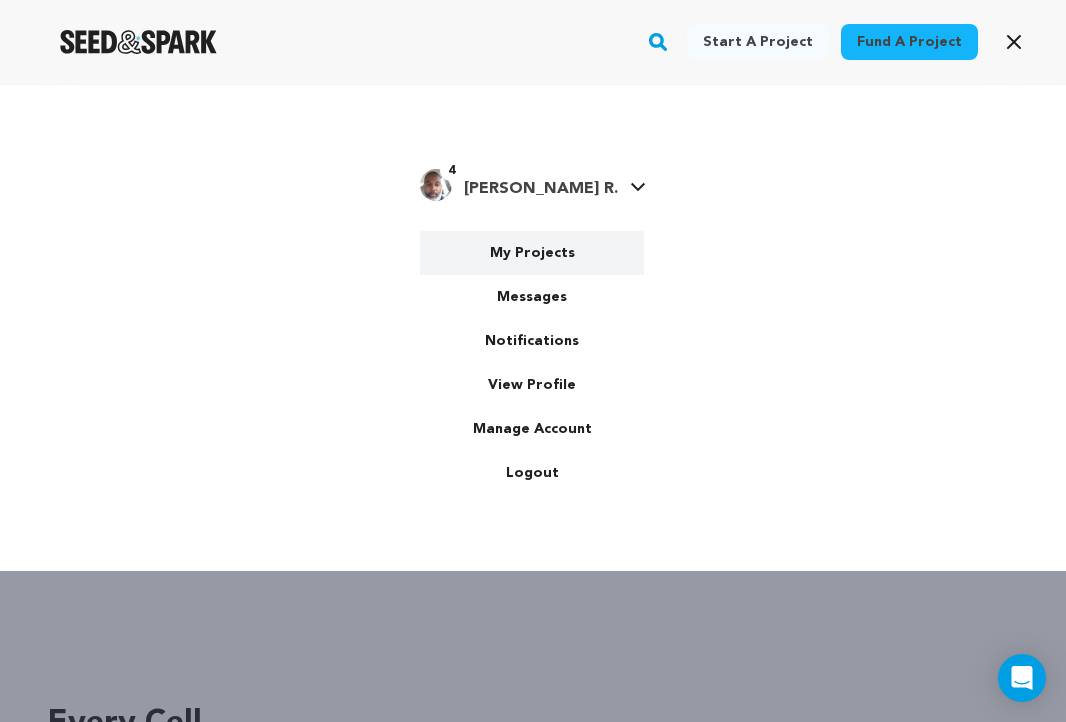 click on "My Projects" at bounding box center (532, 253) 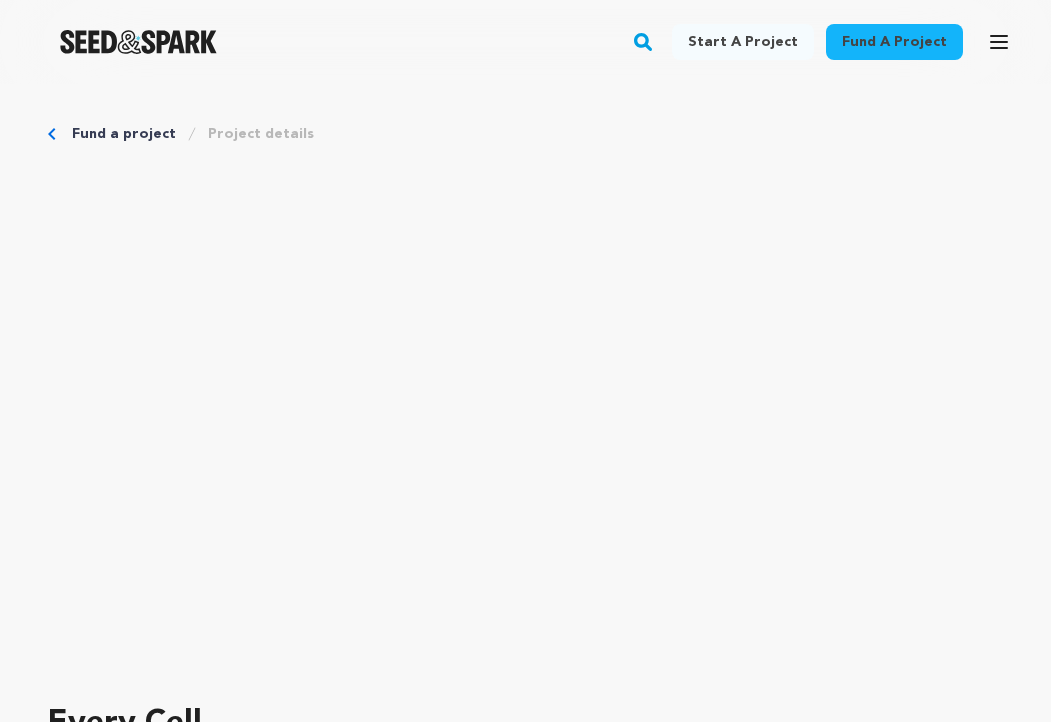 scroll, scrollTop: 0, scrollLeft: 0, axis: both 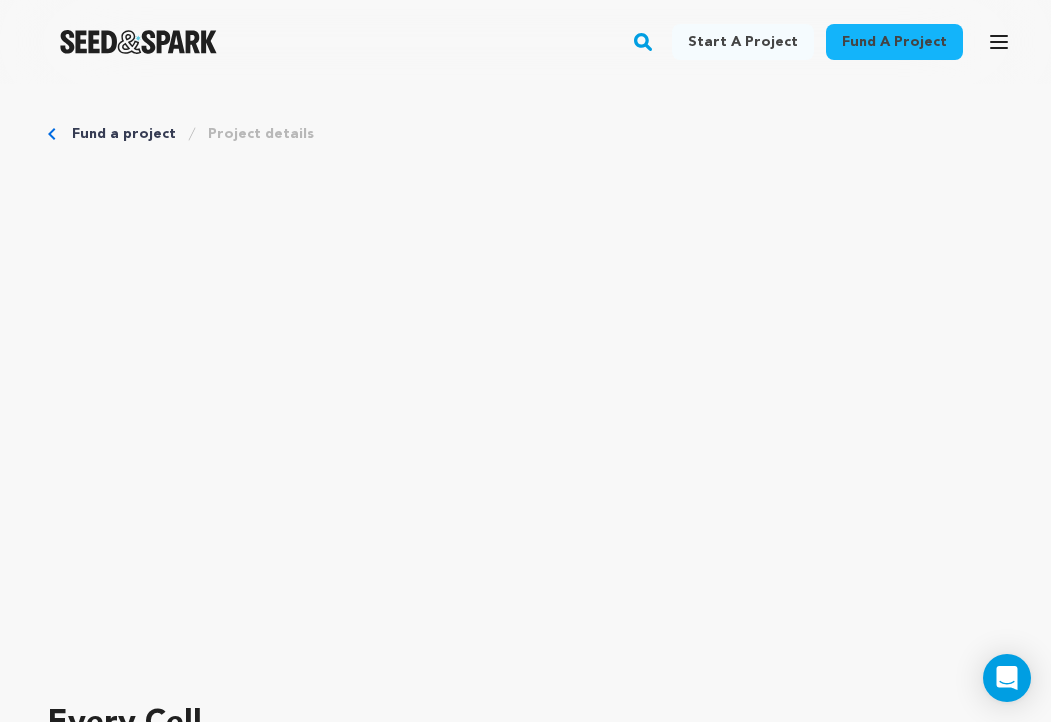 click on "Start a project" at bounding box center [743, 42] 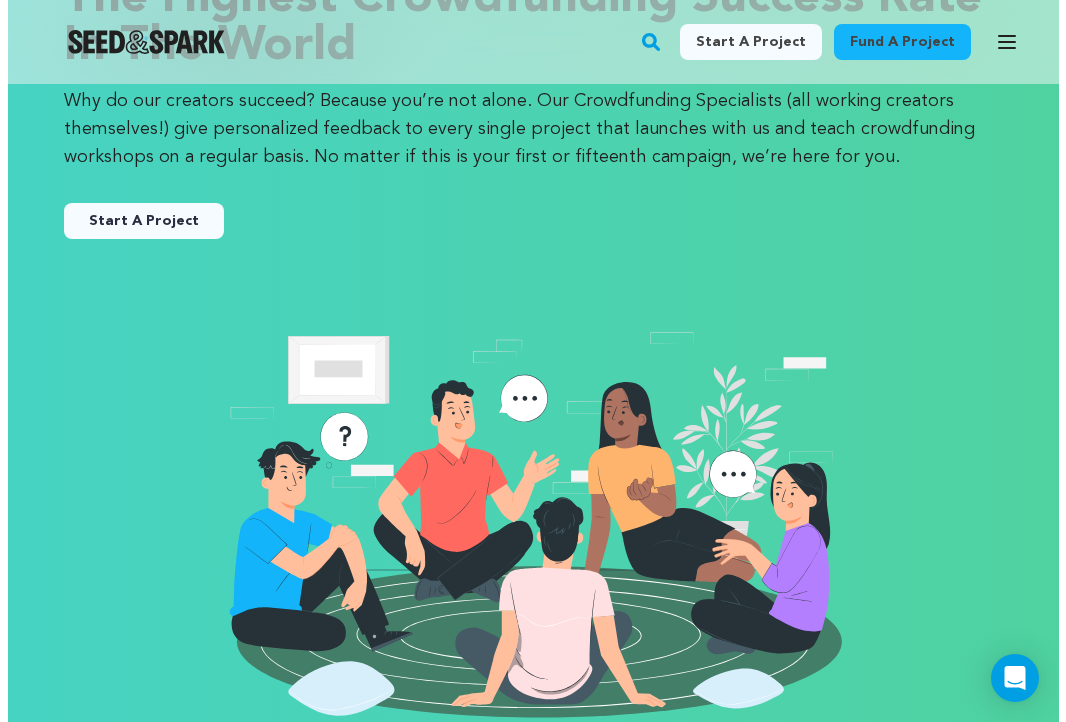 scroll, scrollTop: 173, scrollLeft: 0, axis: vertical 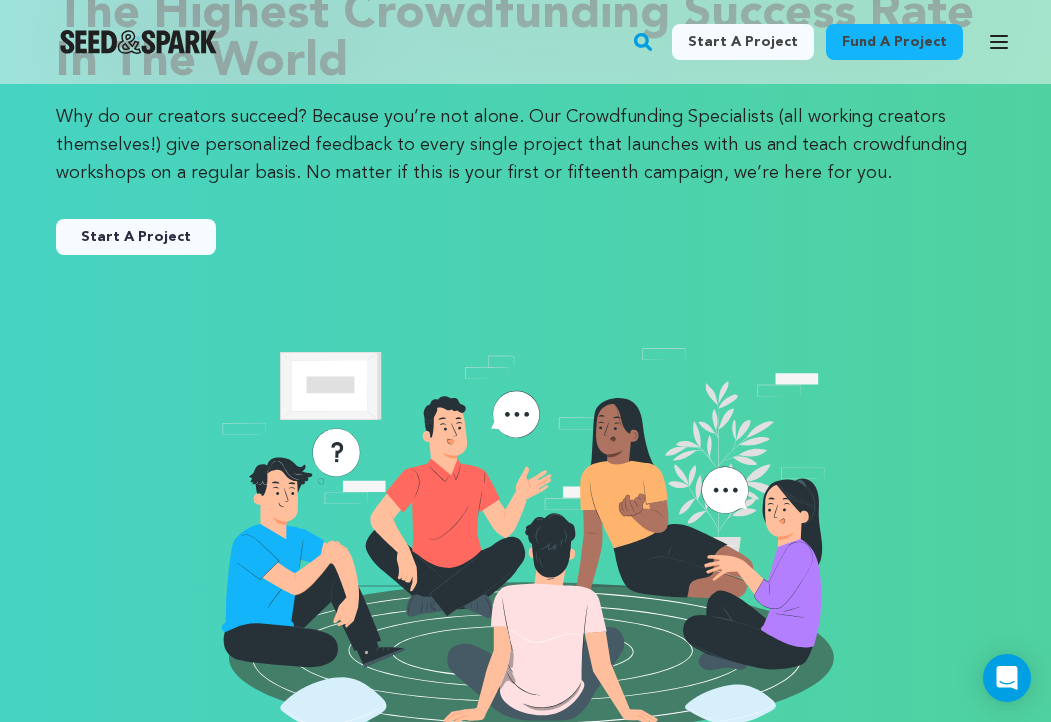click 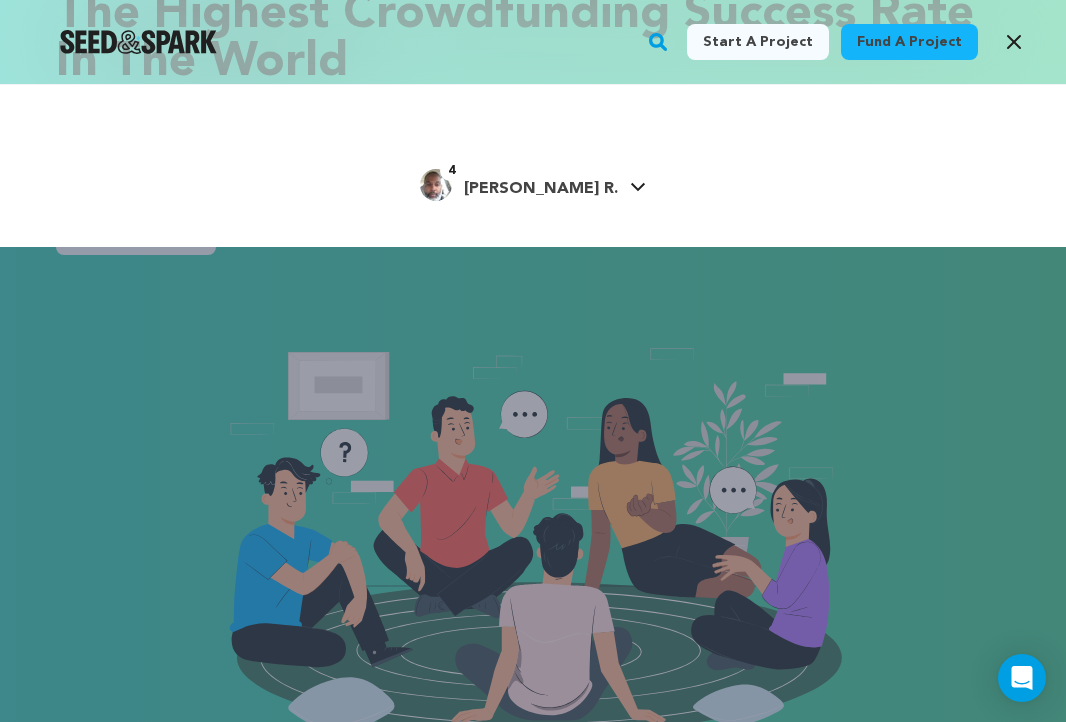 click 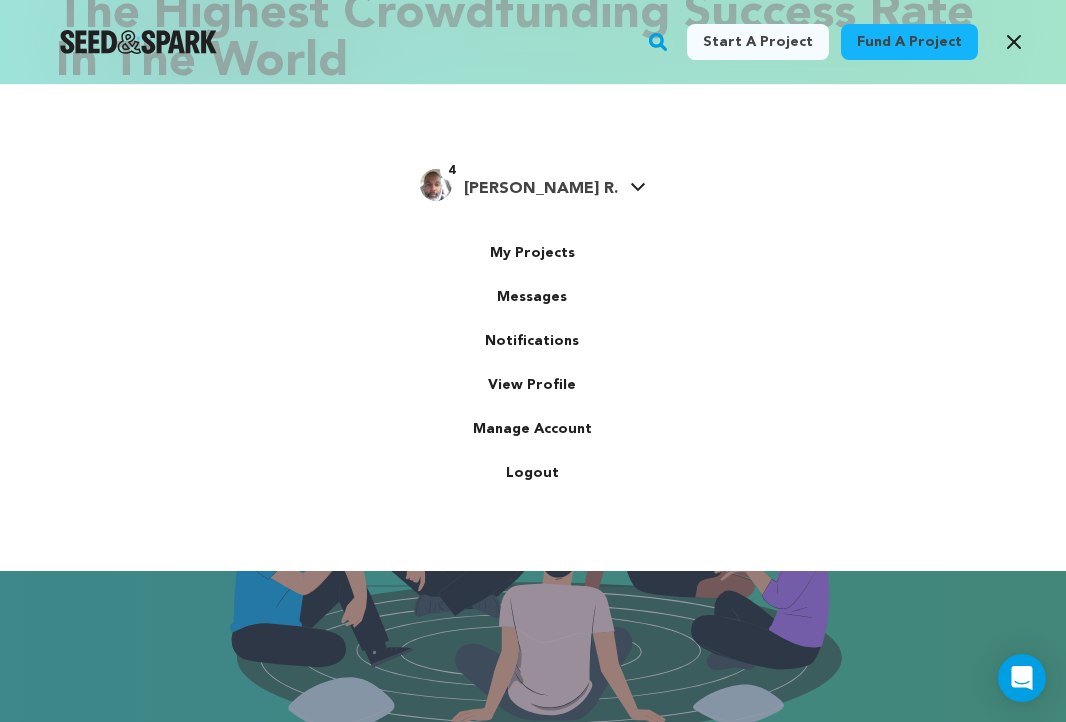 scroll, scrollTop: 0, scrollLeft: 0, axis: both 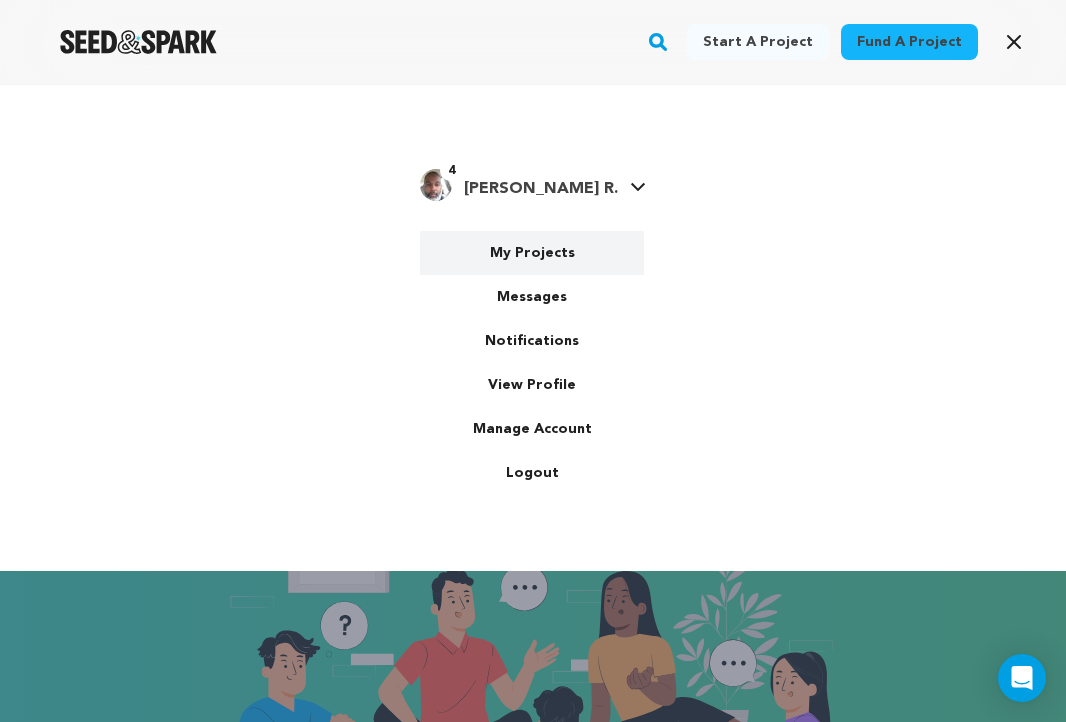 click on "My Projects" at bounding box center (532, 253) 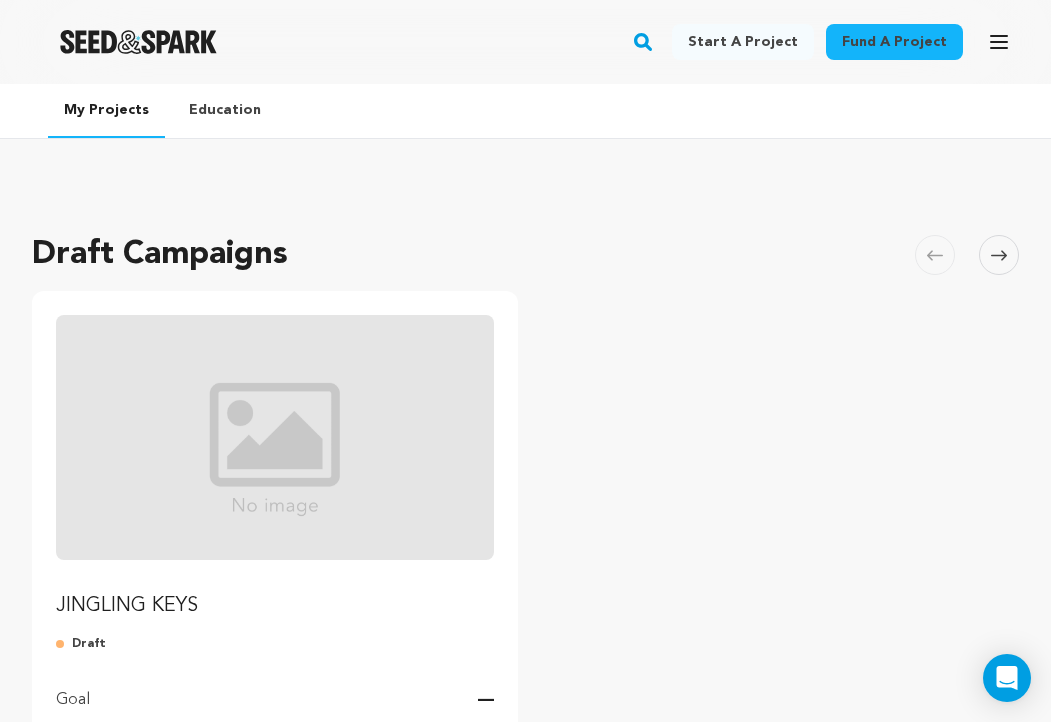scroll, scrollTop: 0, scrollLeft: 0, axis: both 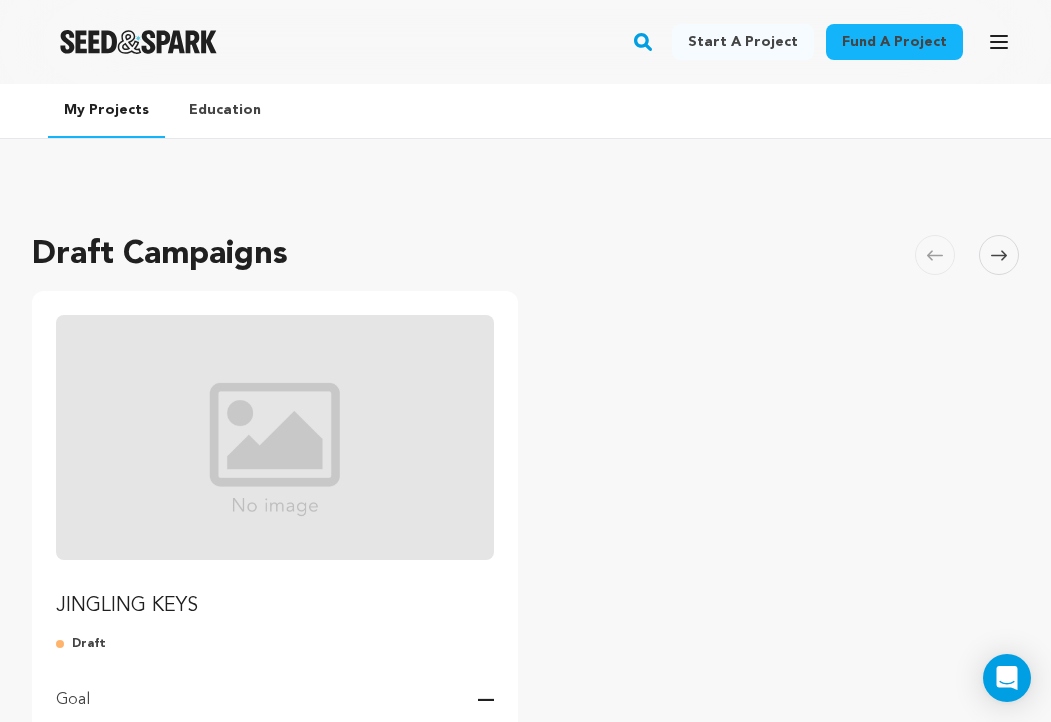 click at bounding box center [275, 437] 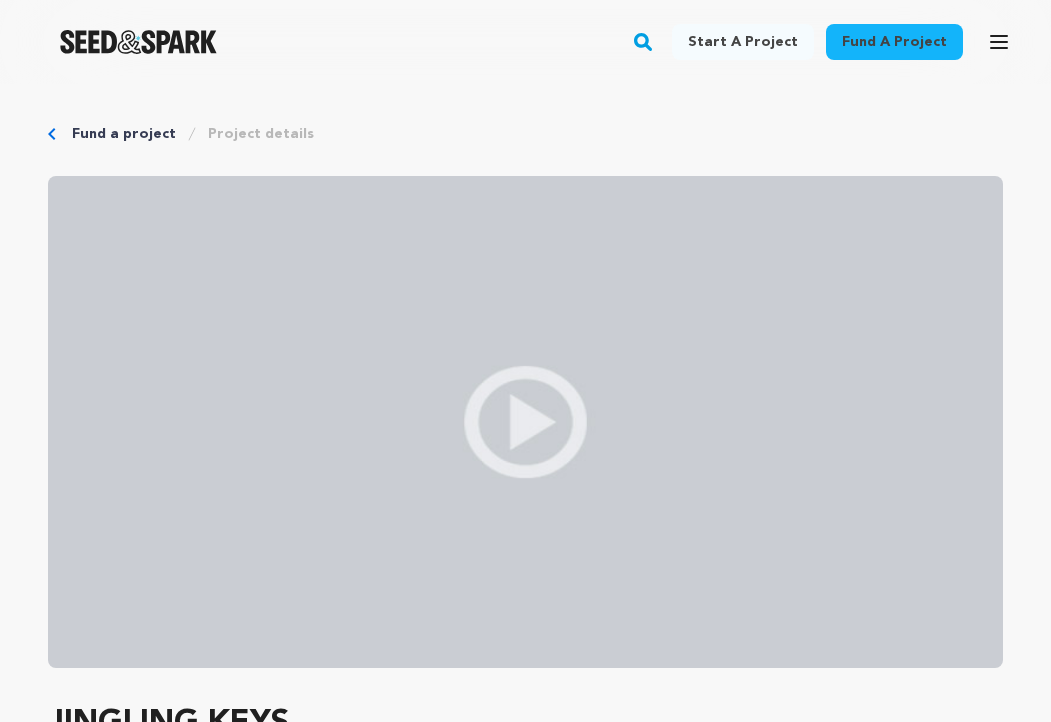 scroll, scrollTop: 0, scrollLeft: 0, axis: both 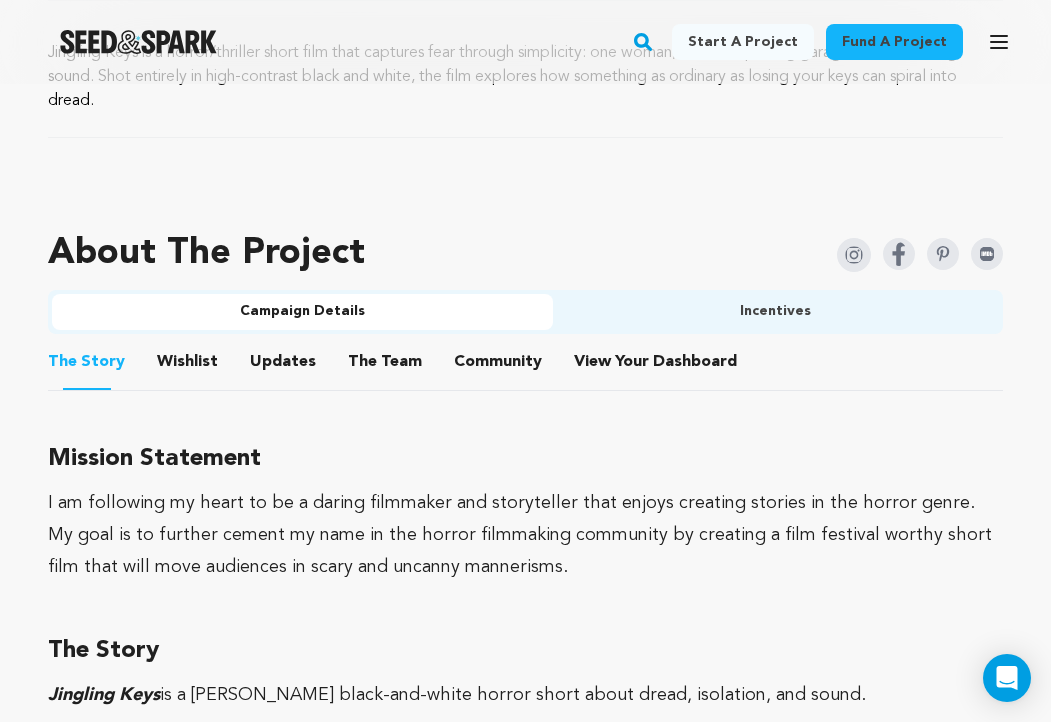 click on "Updates" at bounding box center (283, 366) 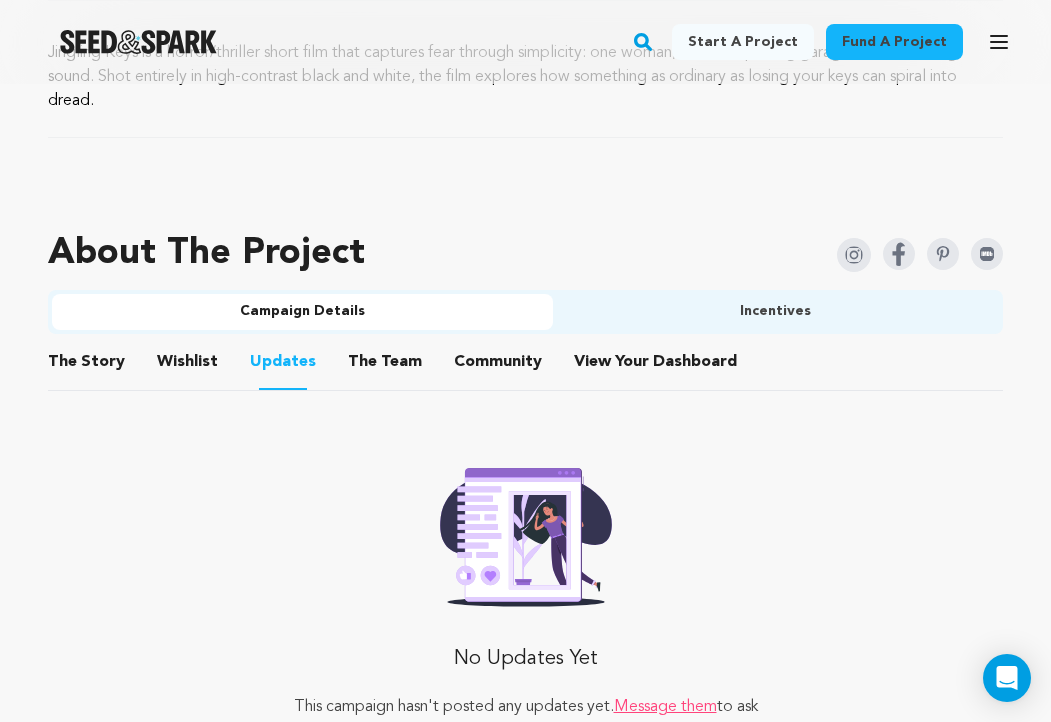 click on "Wishlist" at bounding box center (188, 366) 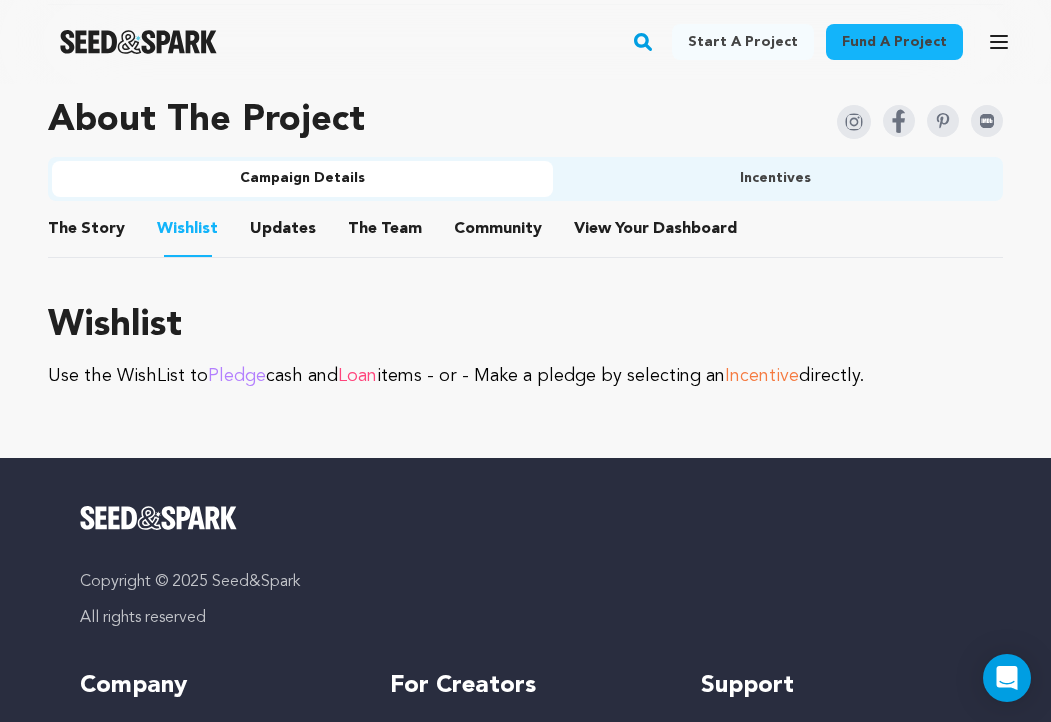 scroll, scrollTop: 1219, scrollLeft: 0, axis: vertical 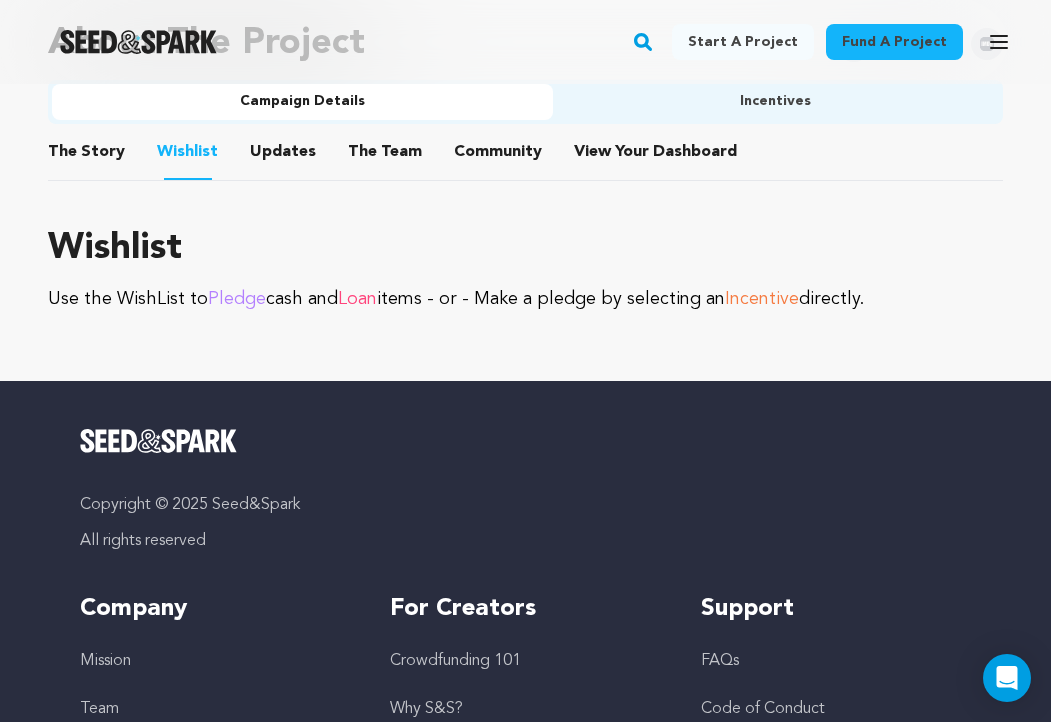 click on "The Story" at bounding box center [87, 156] 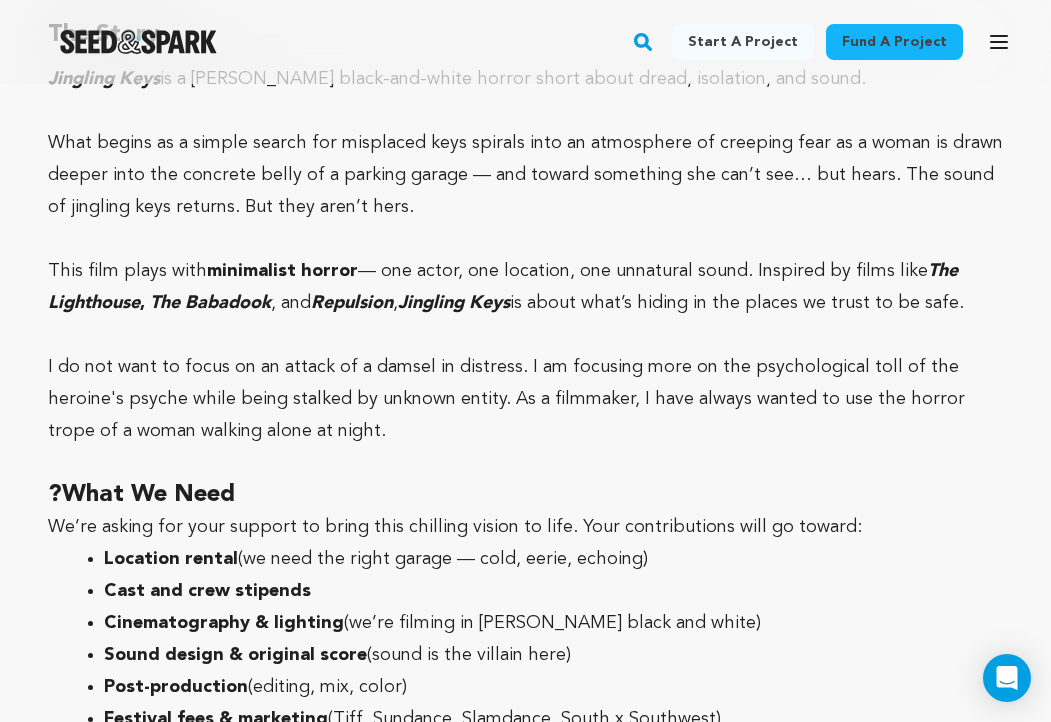 scroll, scrollTop: 1613, scrollLeft: 0, axis: vertical 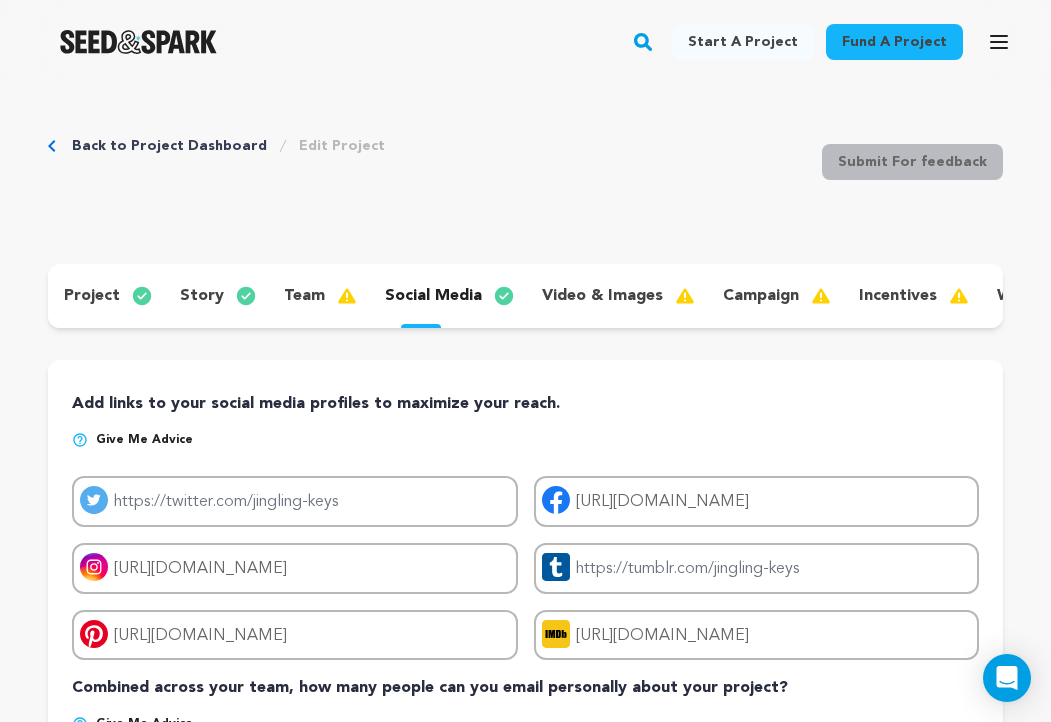 click on "team" at bounding box center [318, 296] 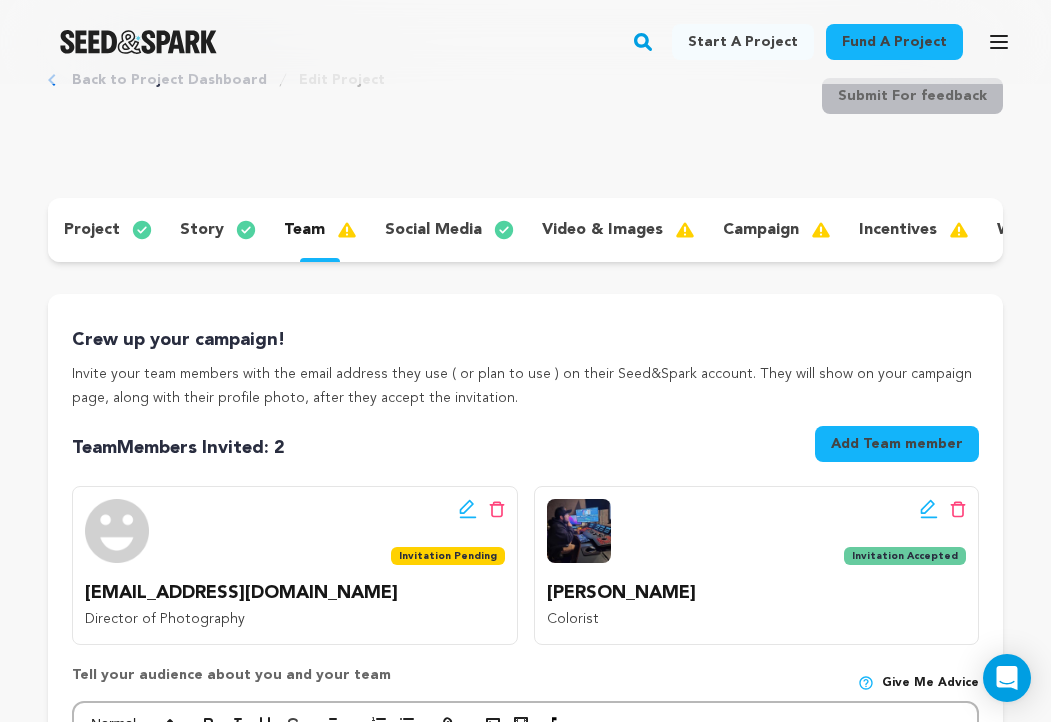 scroll, scrollTop: 54, scrollLeft: 0, axis: vertical 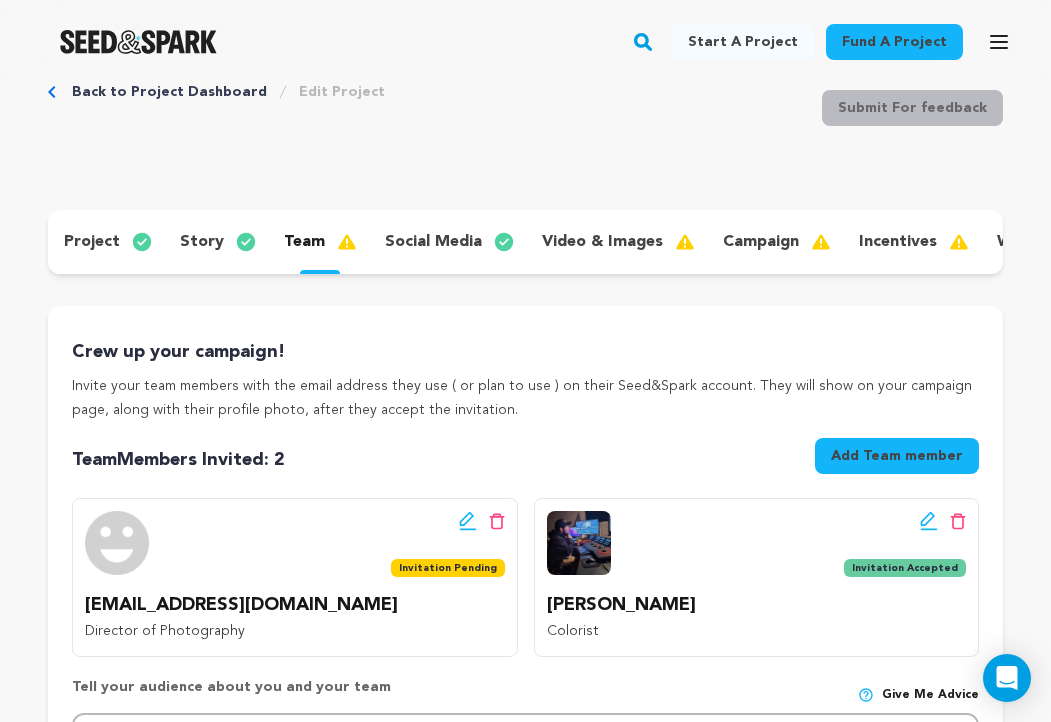 click on "project" at bounding box center (92, 242) 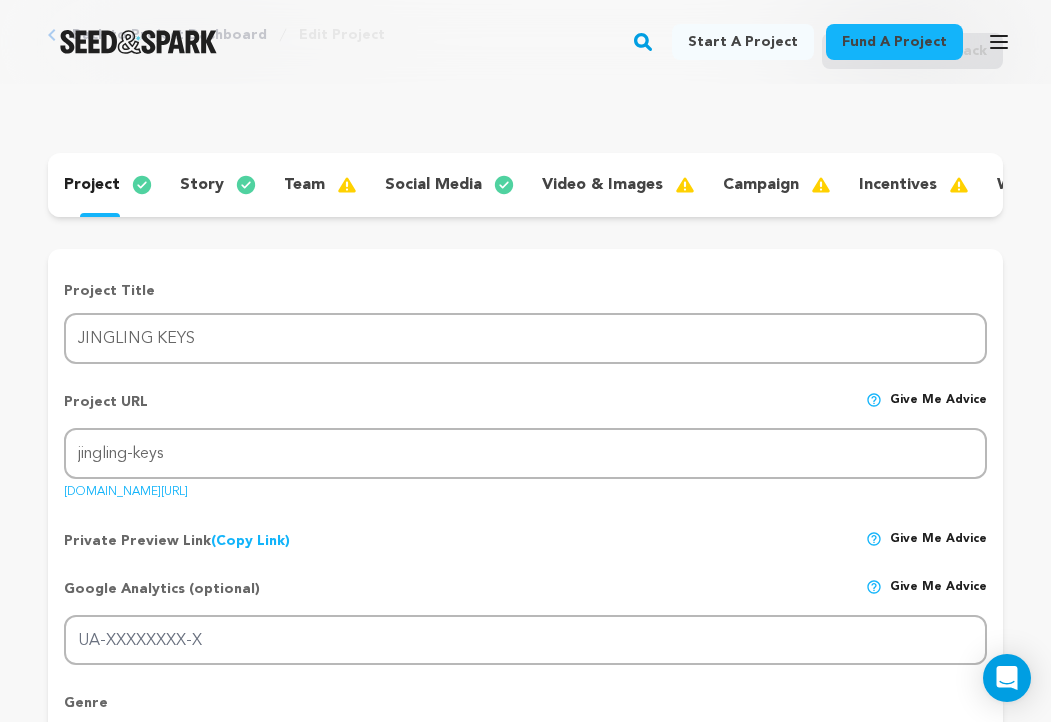 scroll, scrollTop: 20, scrollLeft: 0, axis: vertical 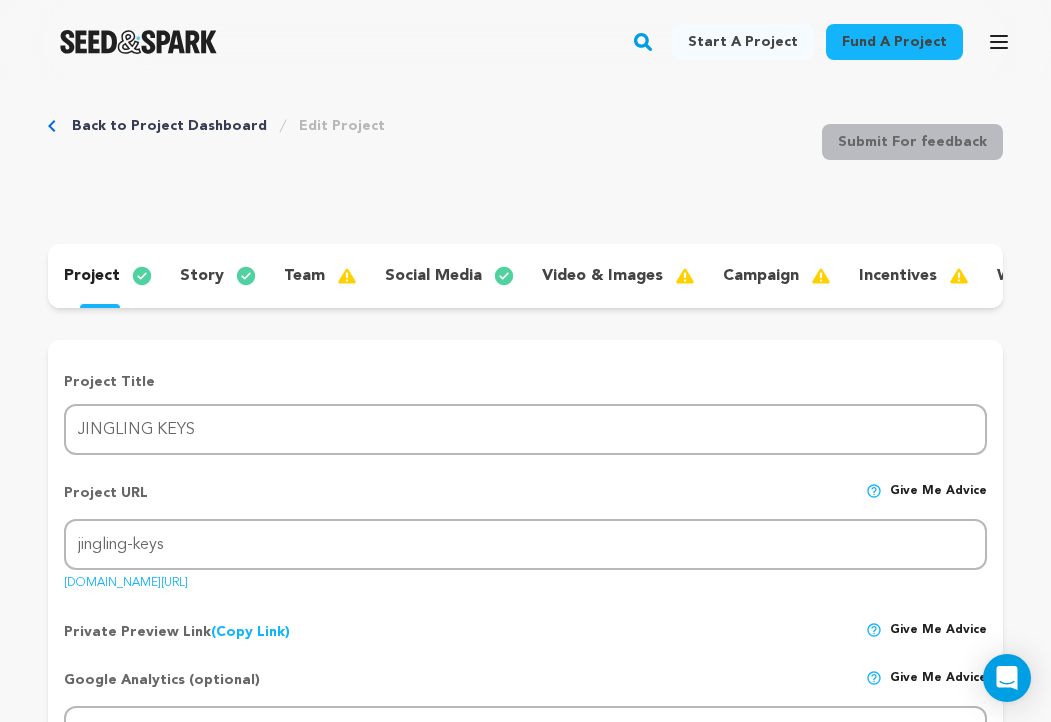 click on "story" at bounding box center (202, 276) 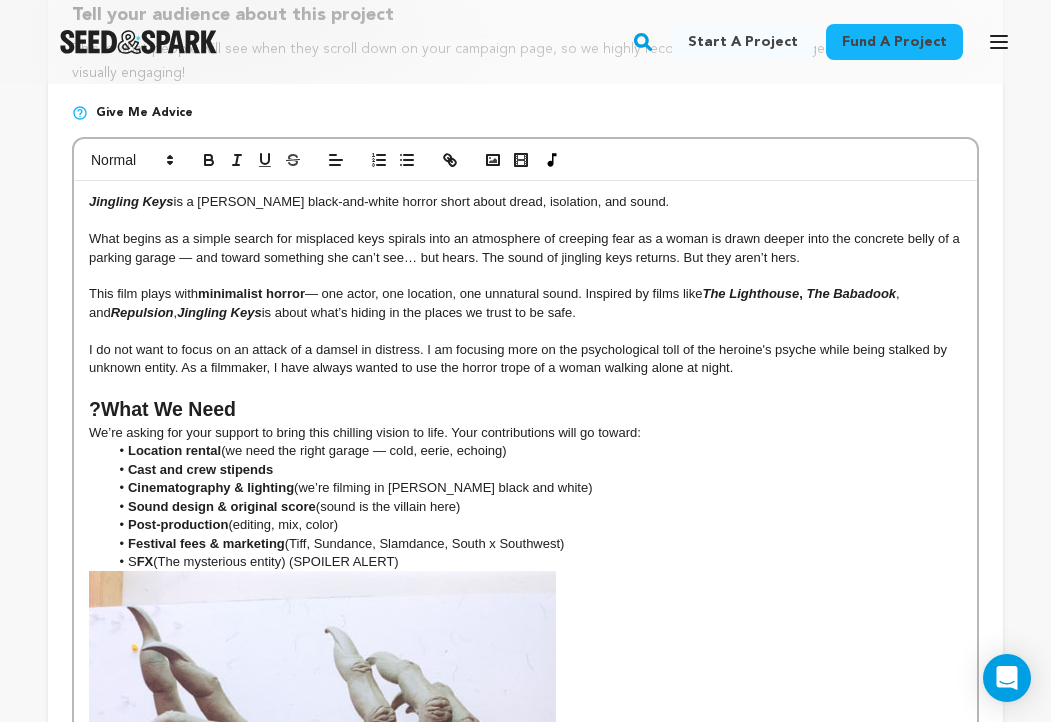 scroll, scrollTop: 407, scrollLeft: 0, axis: vertical 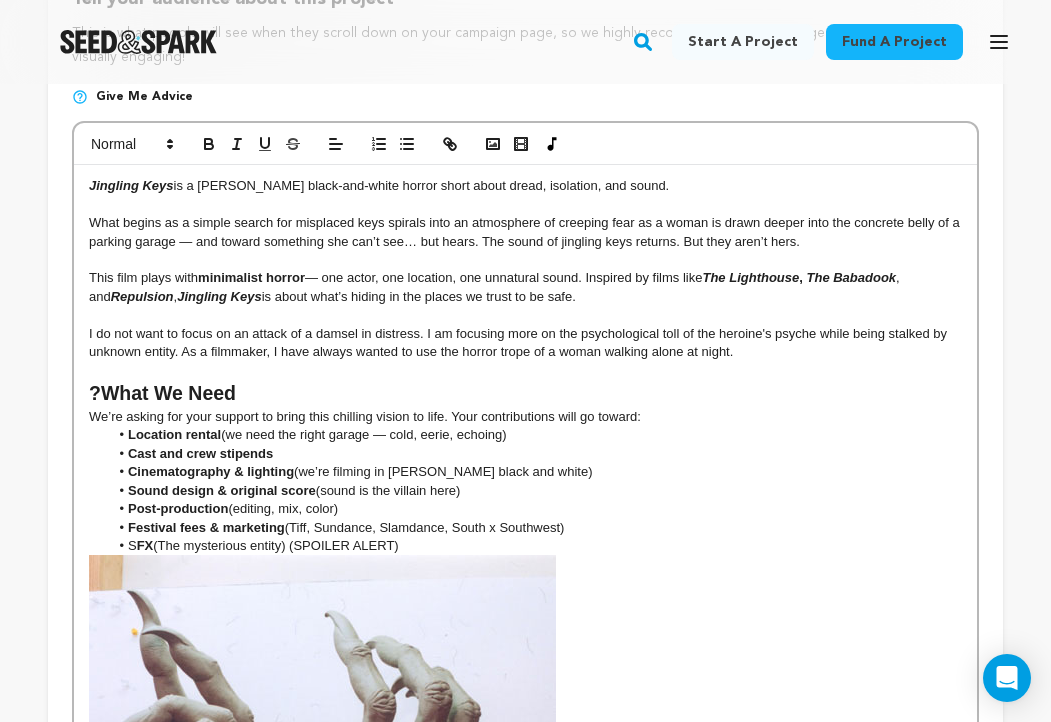 click on "Jingling Keys  is a [PERSON_NAME] black-and-white horror short about dread, isolation, and sound." at bounding box center (525, 186) 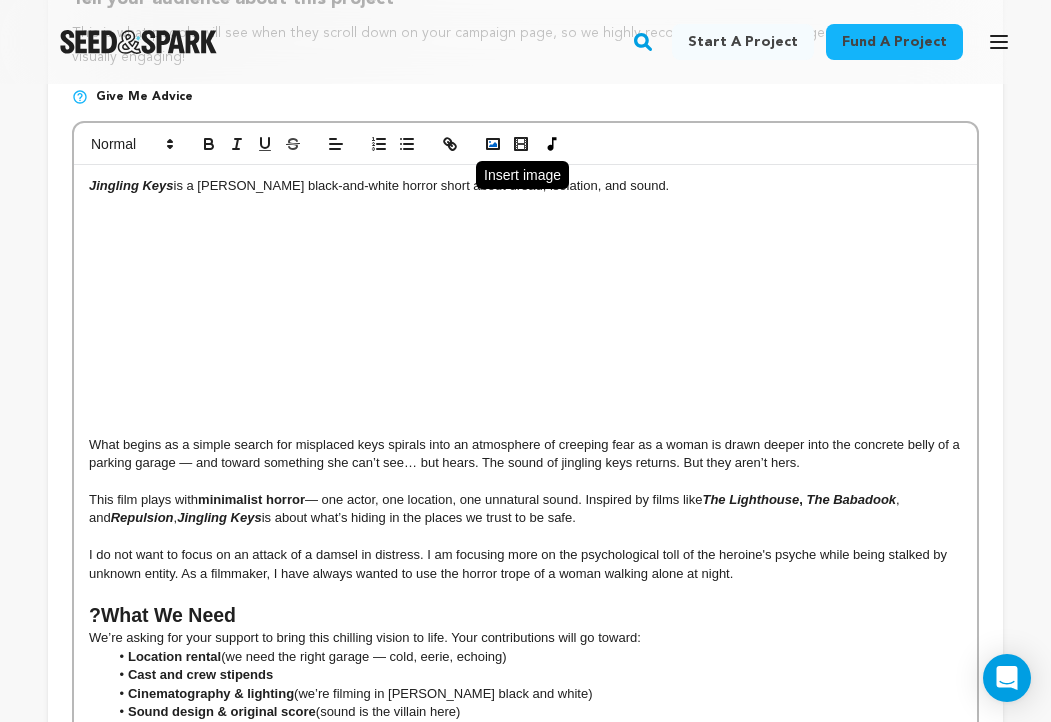 click 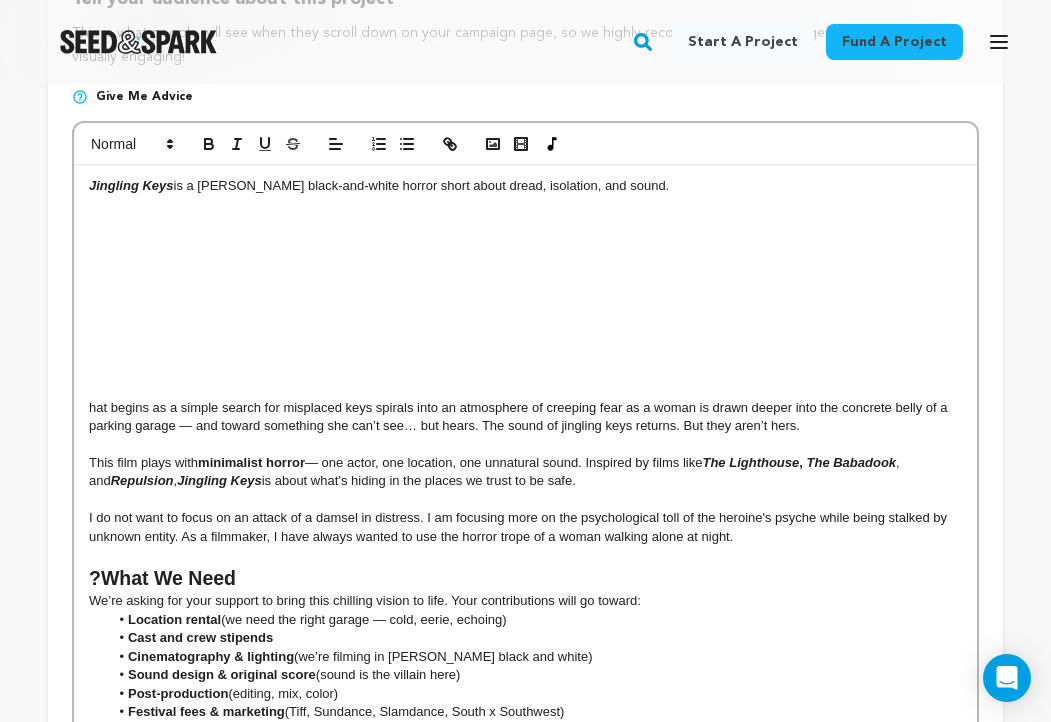 click on "hat begins as a simple search for misplaced keys spirals into an atmosphere of creeping fear as a woman is drawn deeper into the concrete belly of a parking garage — and toward something she can’t see… but hears. The sound of jingling keys returns. But they aren’t hers." at bounding box center [525, 417] 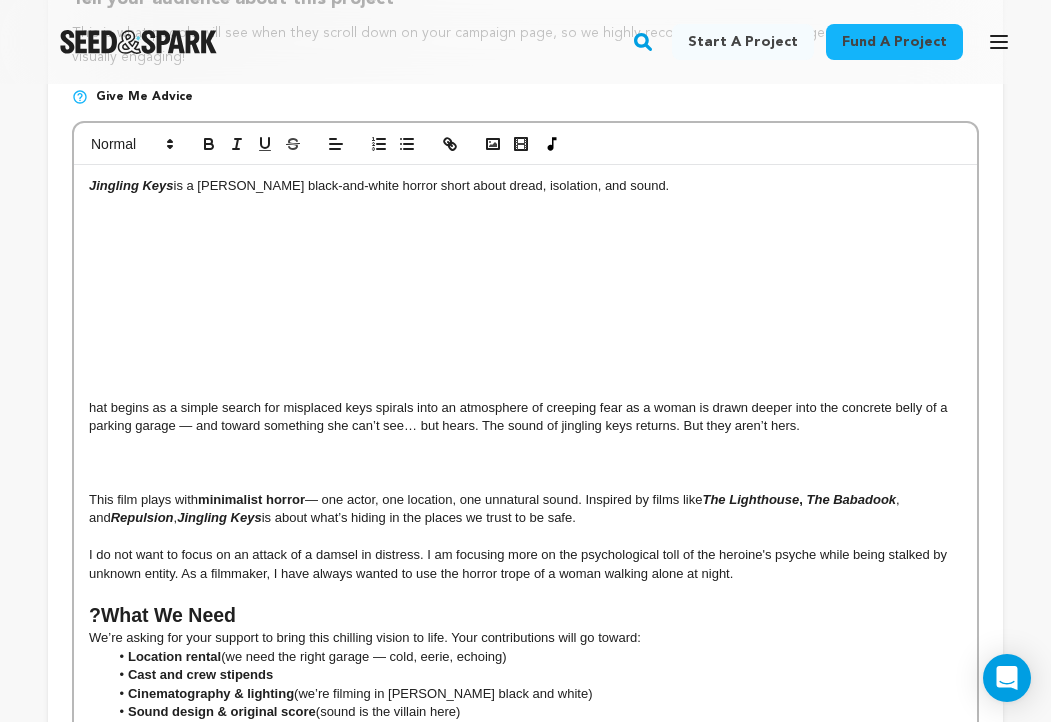 click on "This film plays with  minimalist horror  — one actor, one location, one unnatural sound. Inspired by films like  The Lighthouse ,   The Babadook , and  Repulsion ,  Jingling Keys  is about what’s hiding in the places we trust to be safe." at bounding box center (525, 509) 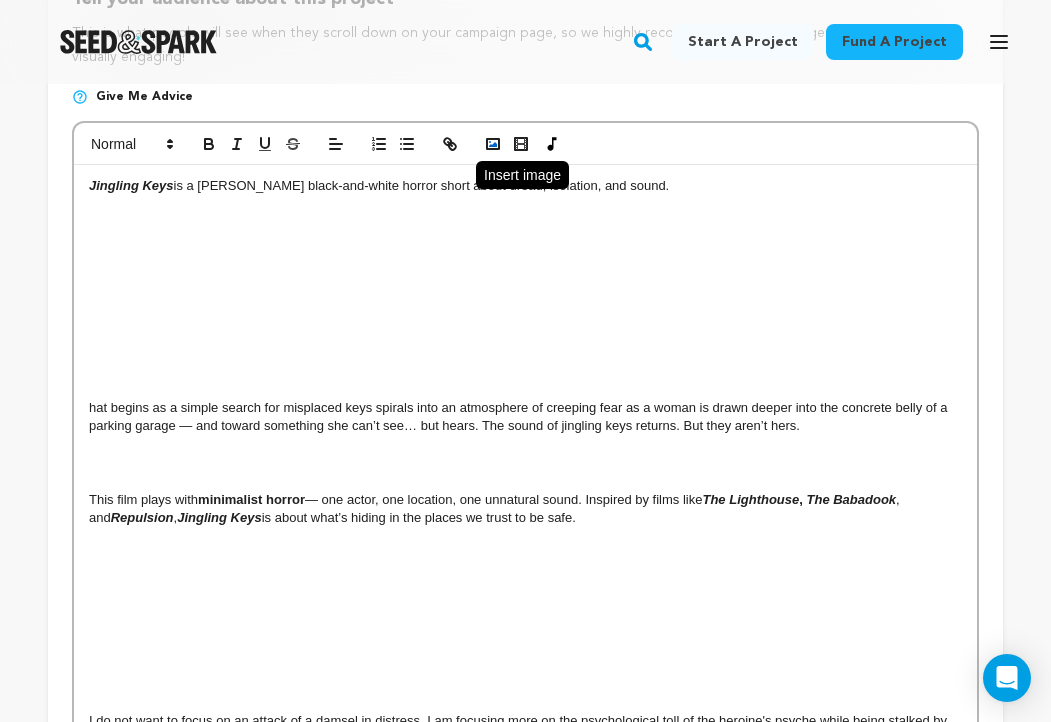 click 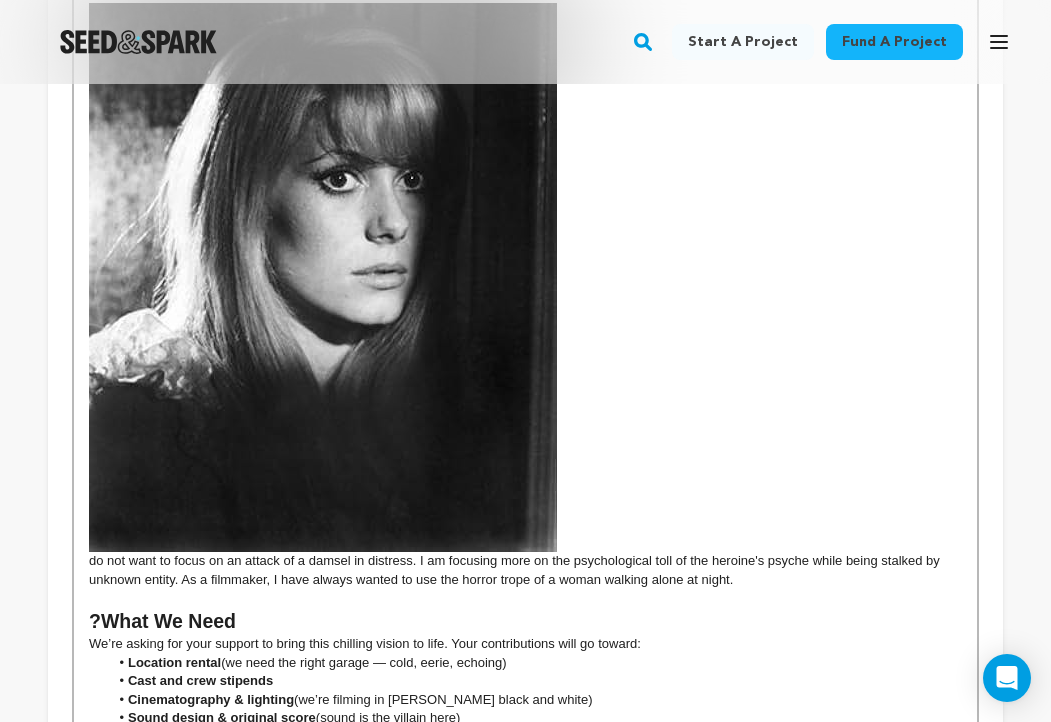 scroll, scrollTop: 974, scrollLeft: 0, axis: vertical 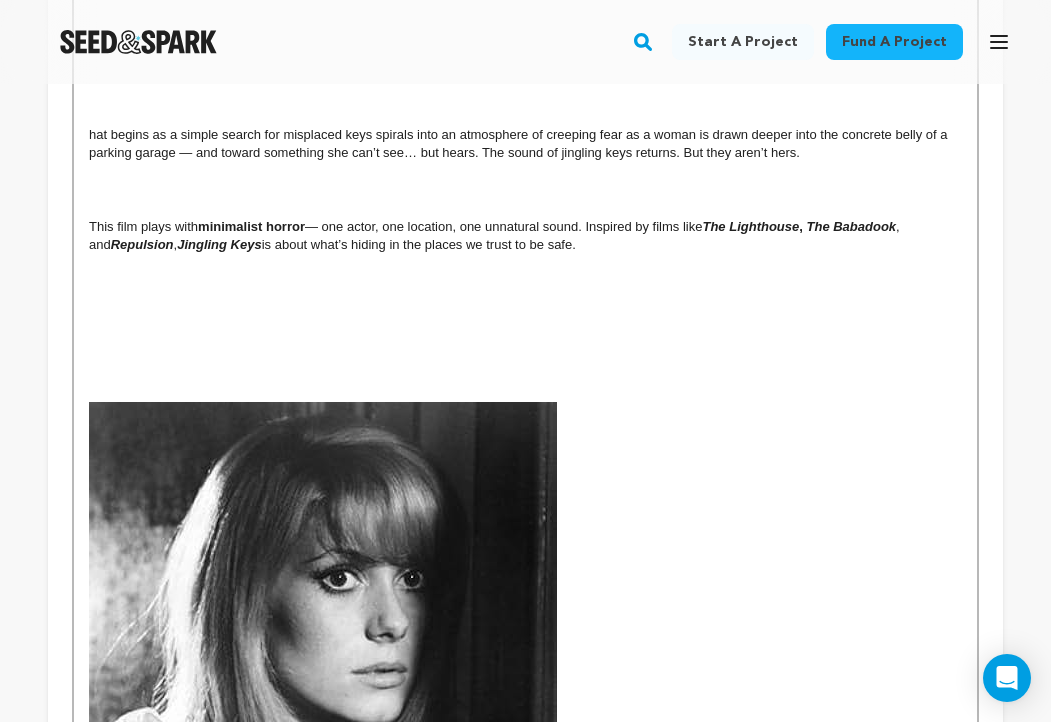 click at bounding box center (525, 319) 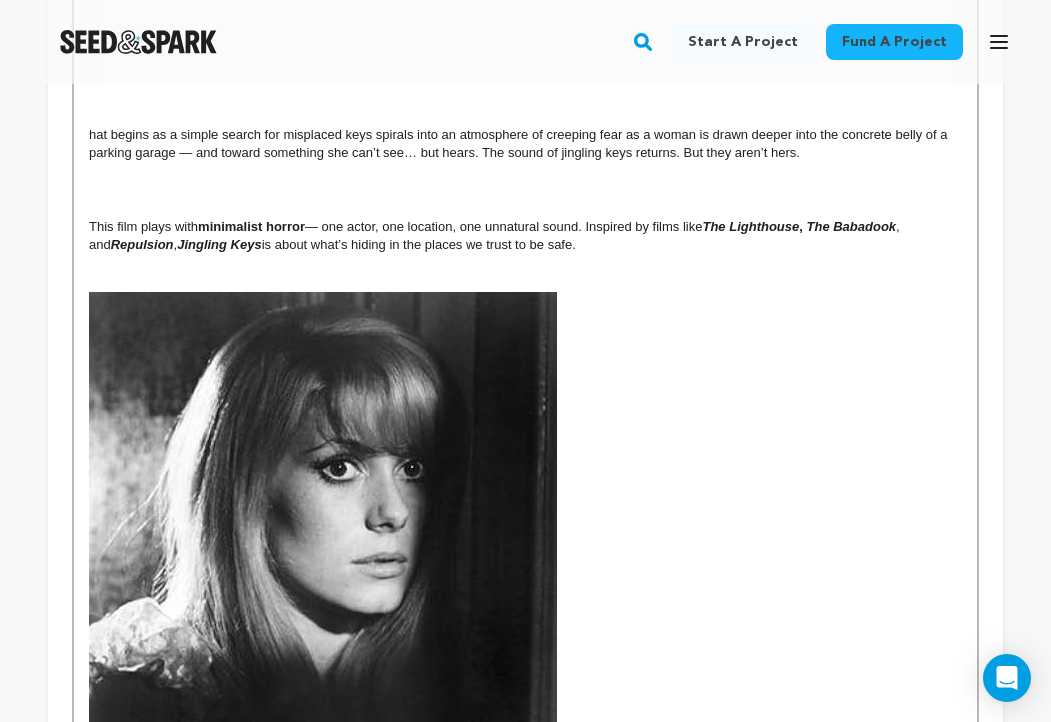 click on "do not want to focus on an attack of a damsel in distress. I am focusing more on the psychological toll of the heroine's psyche while being stalked by unknown entity. As a filmmaker, I have always wanted to use the horror trope of a woman walking alone at night." at bounding box center [525, 585] 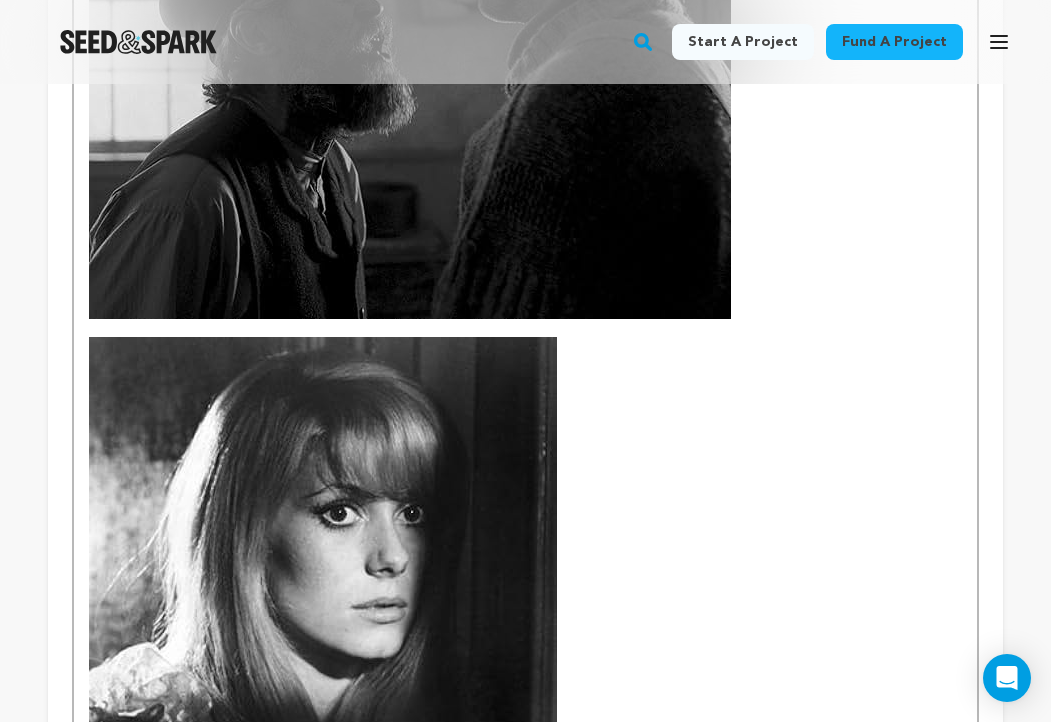 scroll, scrollTop: 1275, scrollLeft: 0, axis: vertical 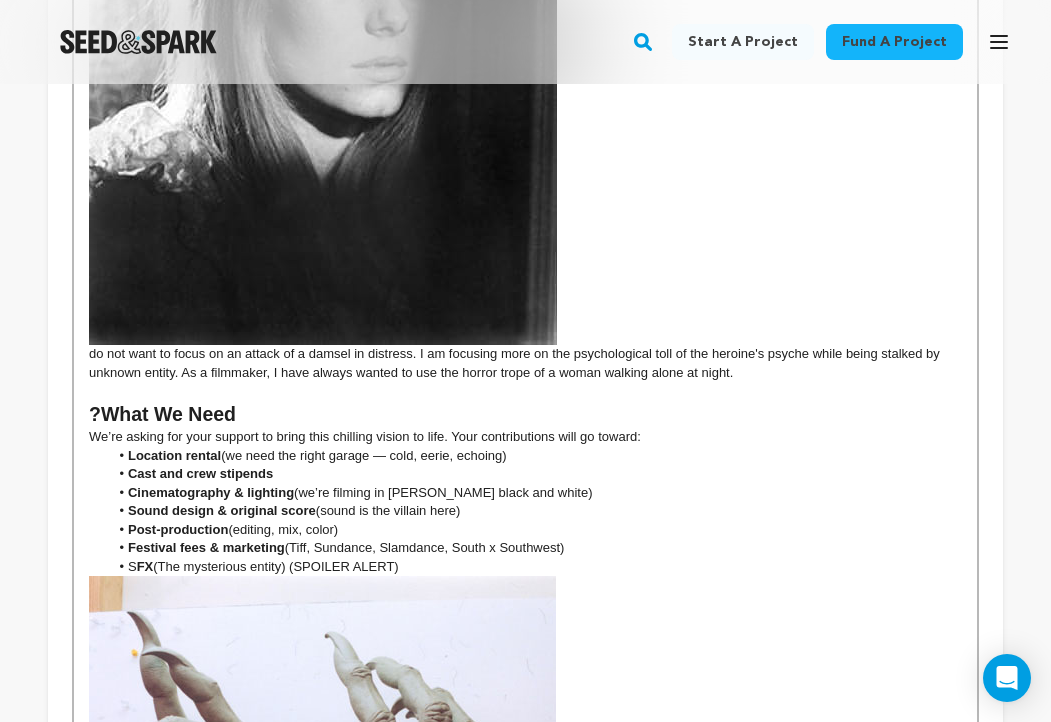 click on "do not want to focus on an attack of a damsel in distress. I am focusing more on the psychological toll of the heroine's psyche while being stalked by unknown entity. As a filmmaker, I have always wanted to use the horror trope of a woman walking alone at night." at bounding box center (525, 89) 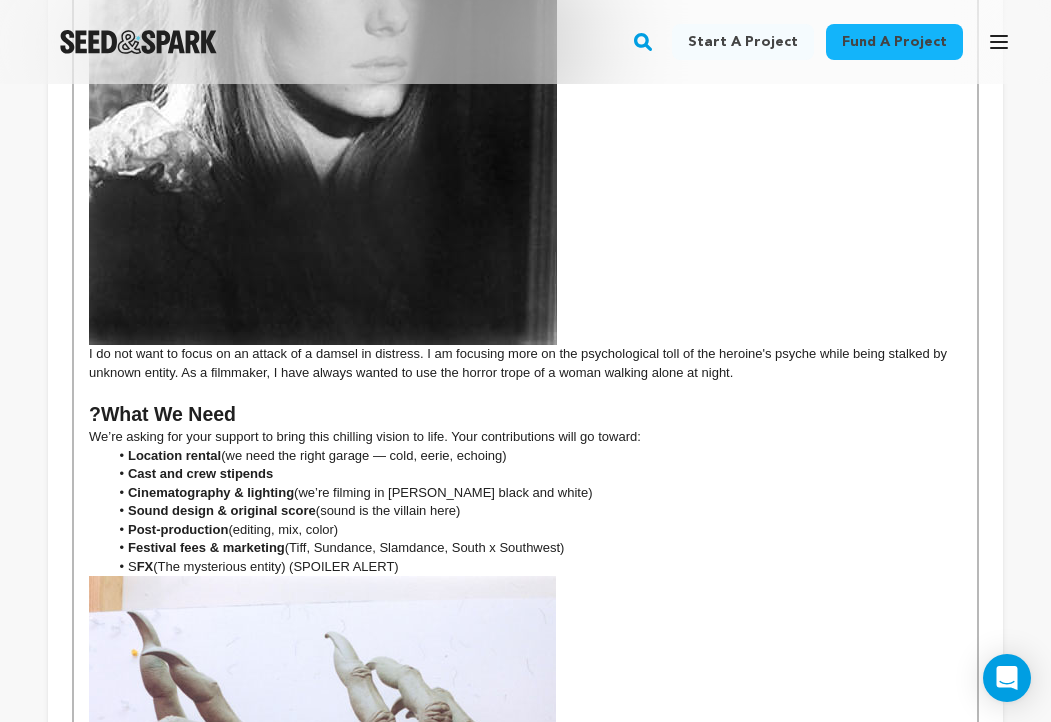 click on "I do not want to focus on an attack of a damsel in distress. I am focusing more on the psychological toll of the heroine's psyche while being stalked by unknown entity. As a filmmaker, I have always wanted to use the horror trope of a woman walking alone at night." at bounding box center (525, 89) 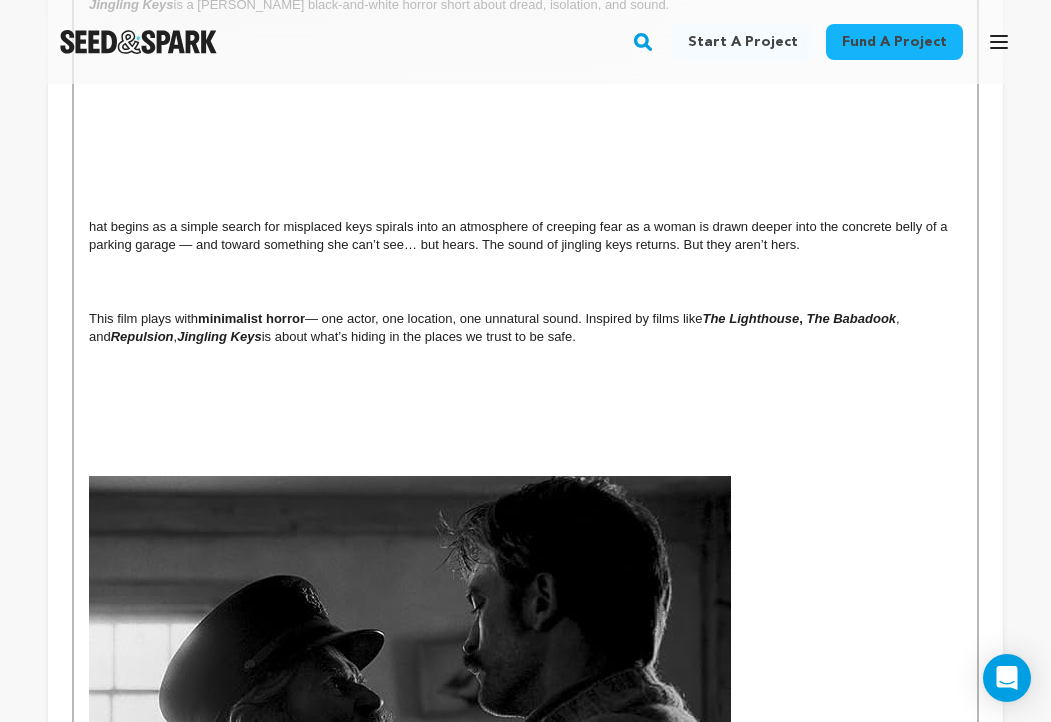 scroll, scrollTop: 528, scrollLeft: 0, axis: vertical 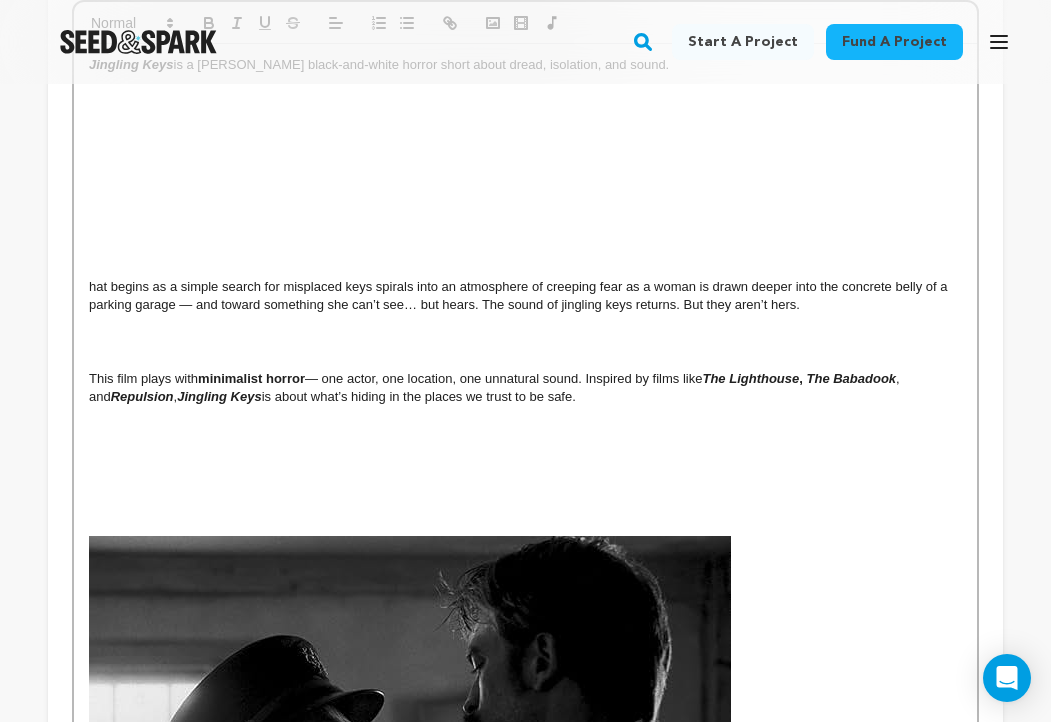 click on "This film plays with  minimalist horror  — one actor, one location, one unnatural sound. Inspired by films like  The Lighthouse ,   The Babadook , and  Repulsion ,  Jingling Keys  is about what’s hiding in the places we trust to be safe." at bounding box center (525, 388) 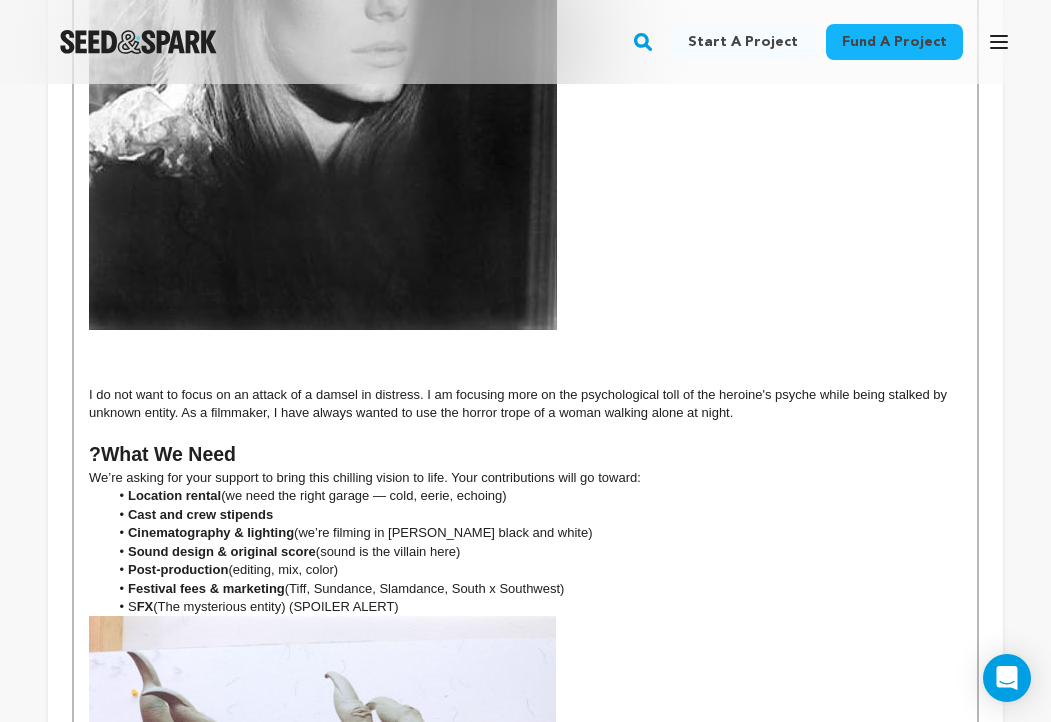 scroll, scrollTop: 1825, scrollLeft: 0, axis: vertical 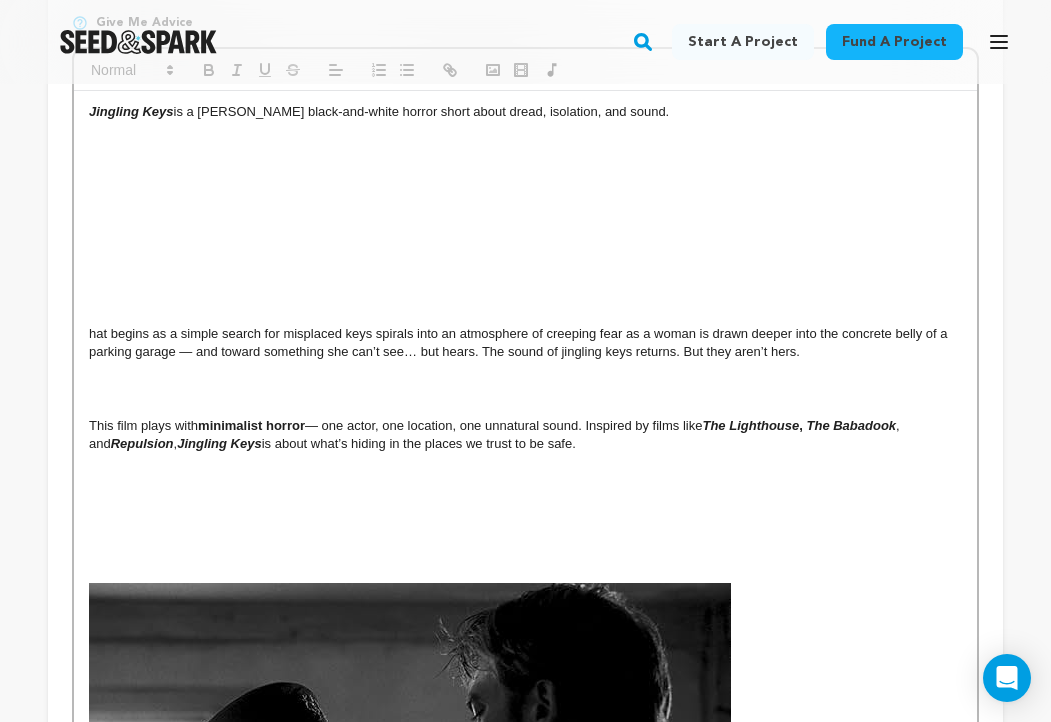 click on "This film plays with  minimalist horror  — one actor, one location, one unnatural sound. Inspired by films like  The Lighthouse ,   The Babadook , and  Repulsion ,  Jingling Keys  is about what’s hiding in the places we trust to be safe." at bounding box center (525, 435) 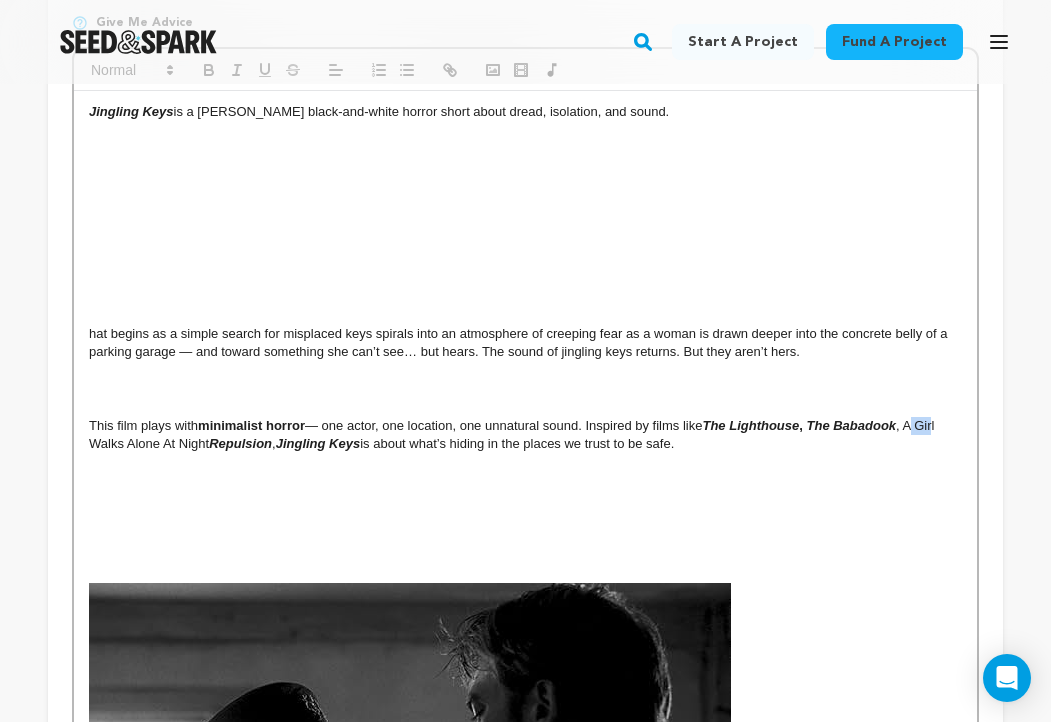 drag, startPoint x: 919, startPoint y: 432, endPoint x: 942, endPoint y: 430, distance: 23.086792 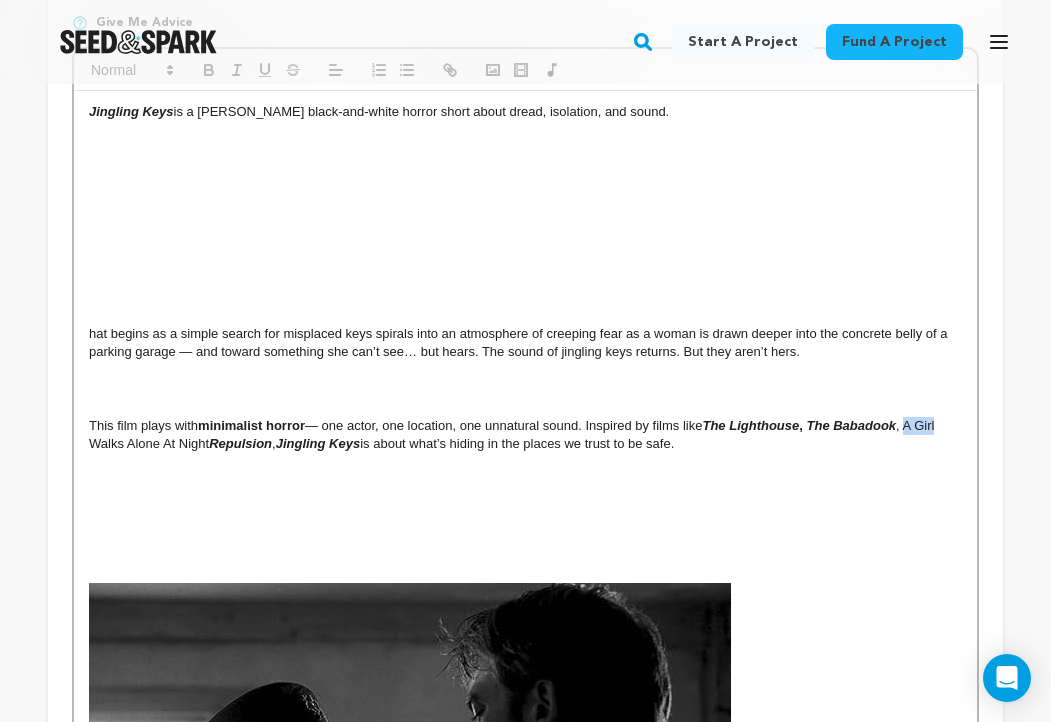 drag, startPoint x: 916, startPoint y: 429, endPoint x: 947, endPoint y: 429, distance: 31 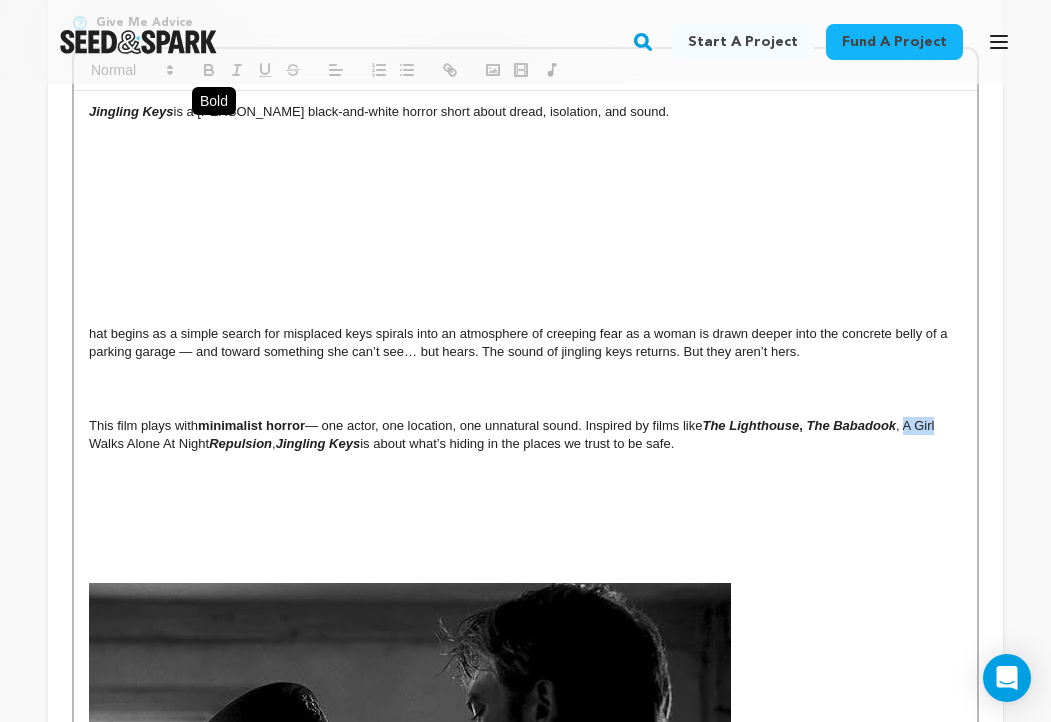 click 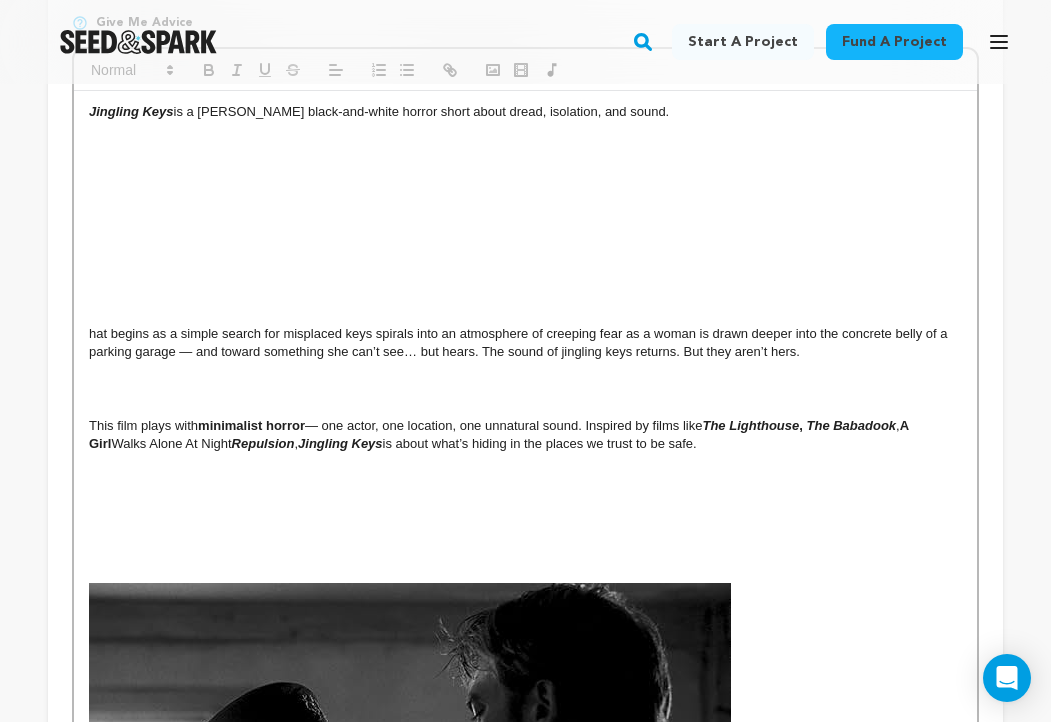 drag, startPoint x: 211, startPoint y: 447, endPoint x: 88, endPoint y: 453, distance: 123.146255 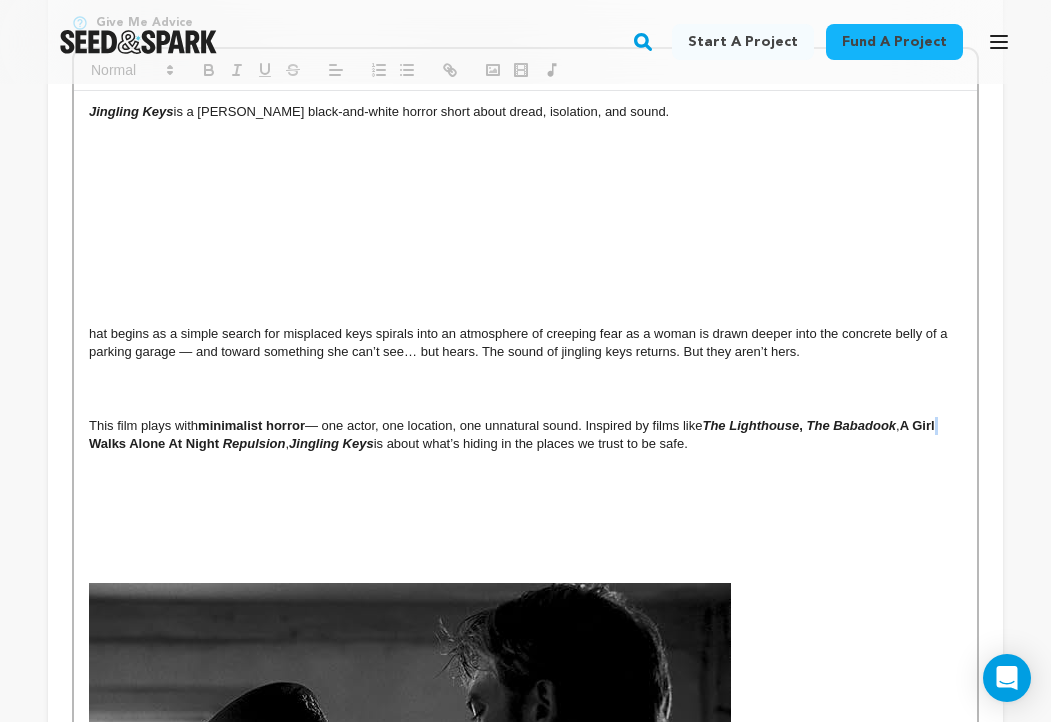 click on "This film plays with  minimalist horror  — one actor, one location, one unnatural sound. Inspired by films like  The Lighthouse ,   The Babadook ,  A Girl   Walks Alone At Night   Repulsion ,  Jingling Keys  is about what’s hiding in the places we trust to be safe." at bounding box center [525, 435] 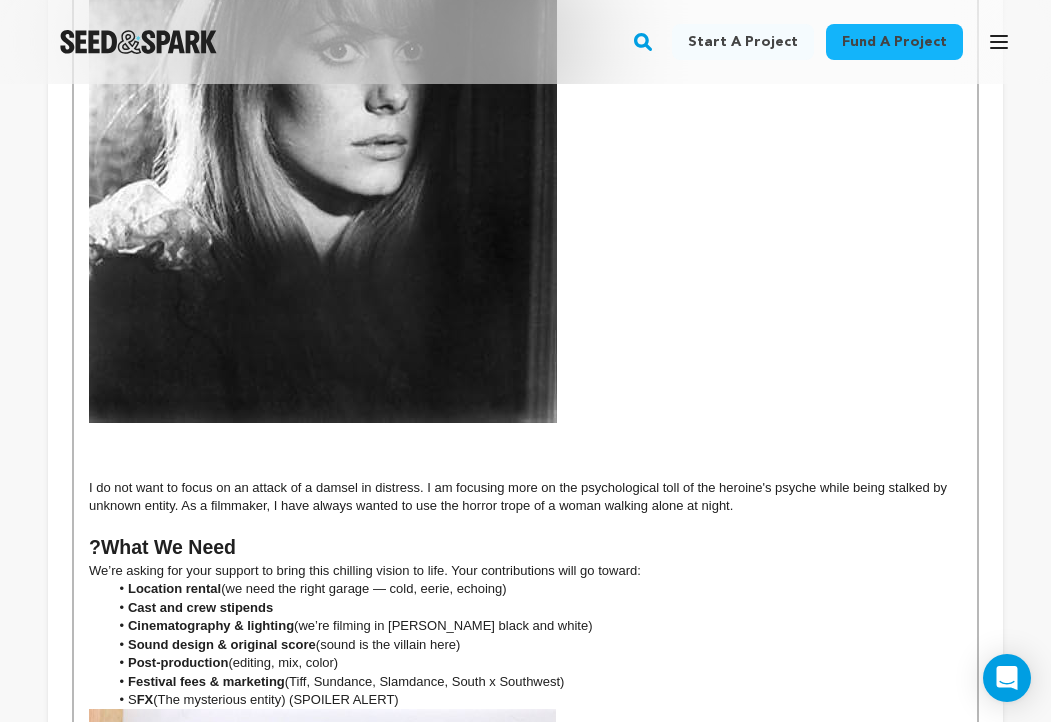 scroll, scrollTop: 1785, scrollLeft: 0, axis: vertical 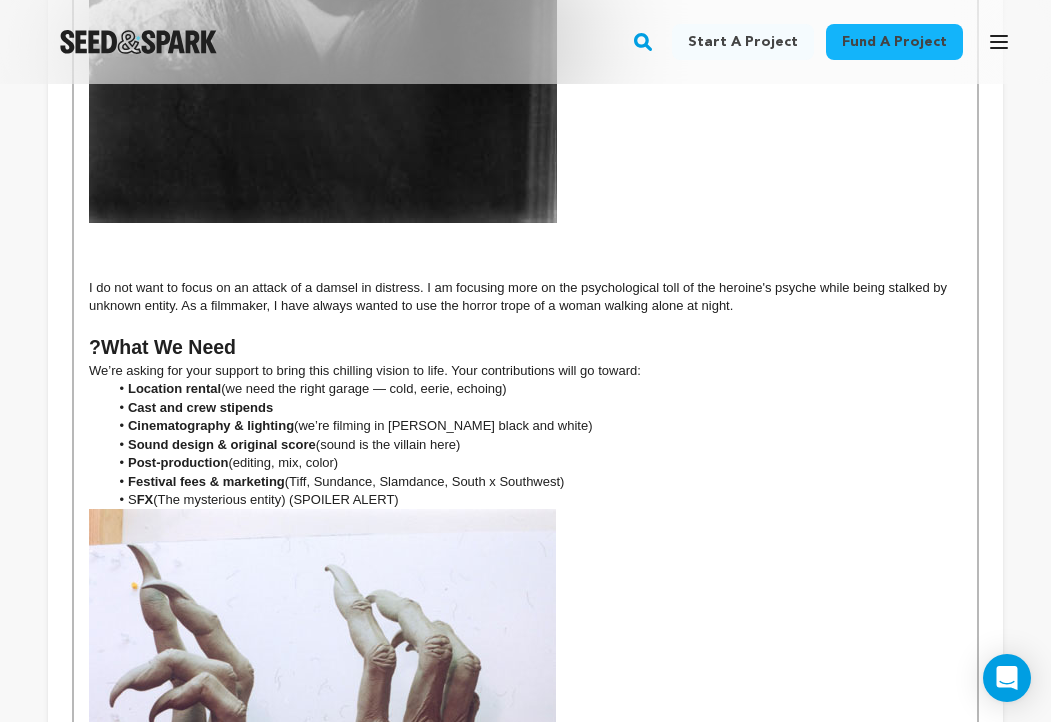 click at bounding box center [525, 325] 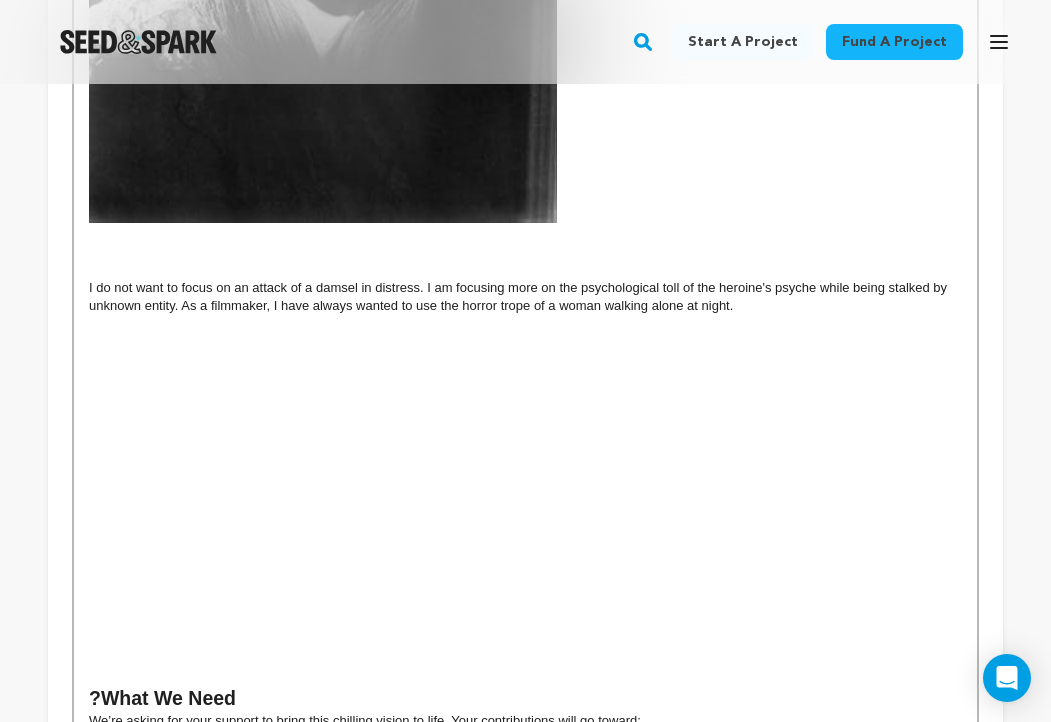 click at bounding box center (525, 232) 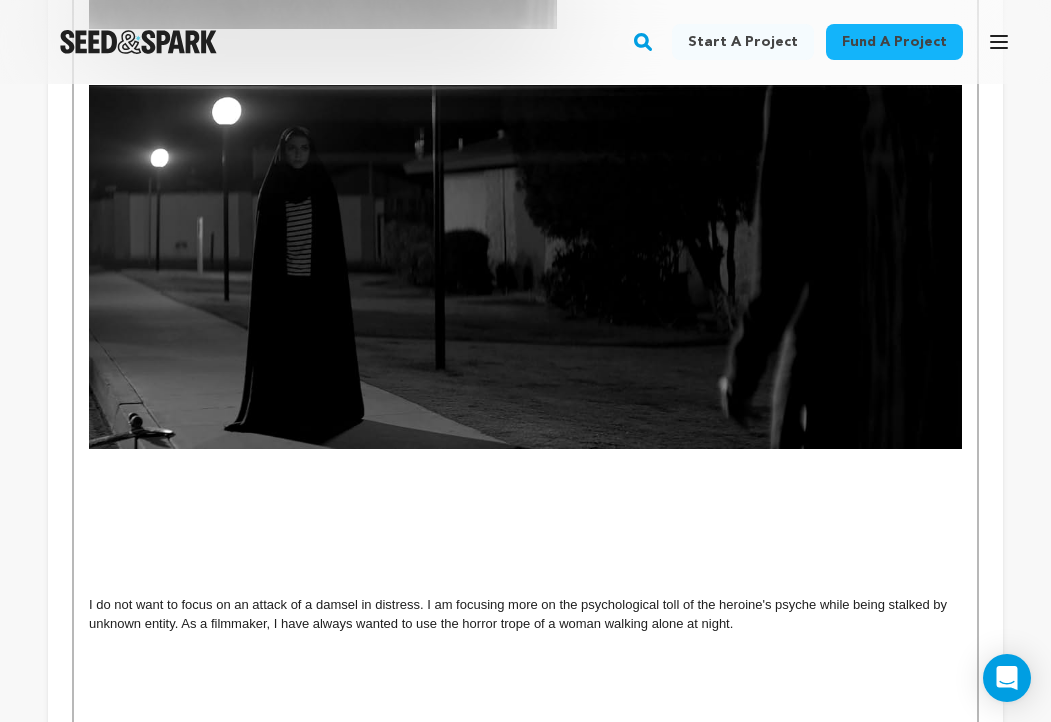 scroll, scrollTop: 2147, scrollLeft: 0, axis: vertical 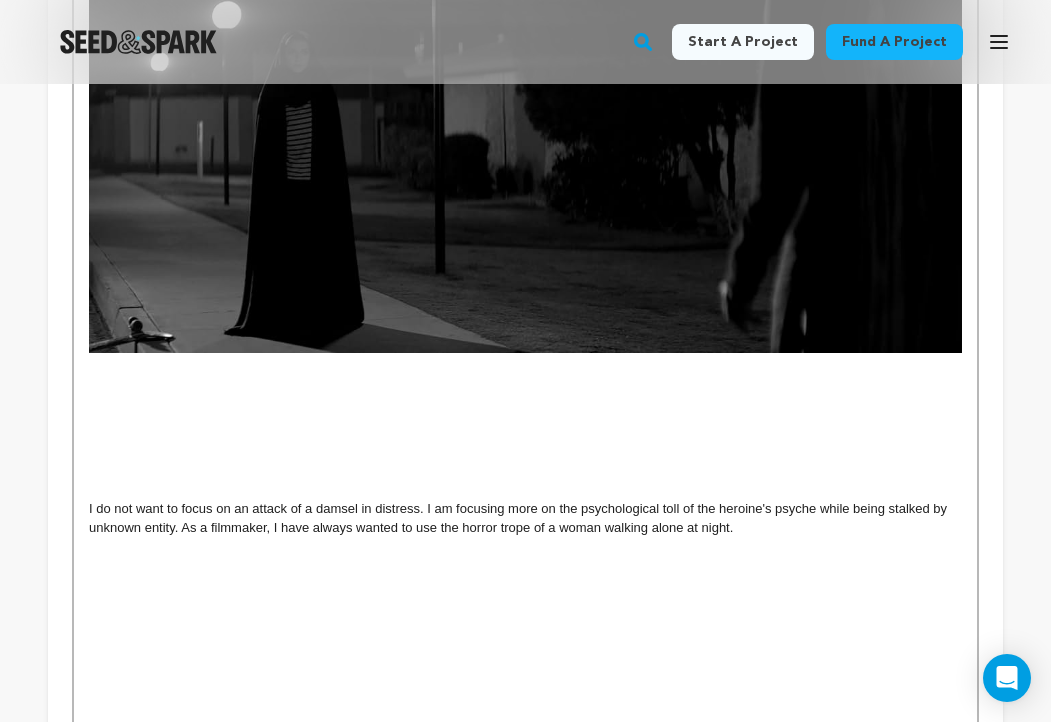 click at bounding box center [525, 546] 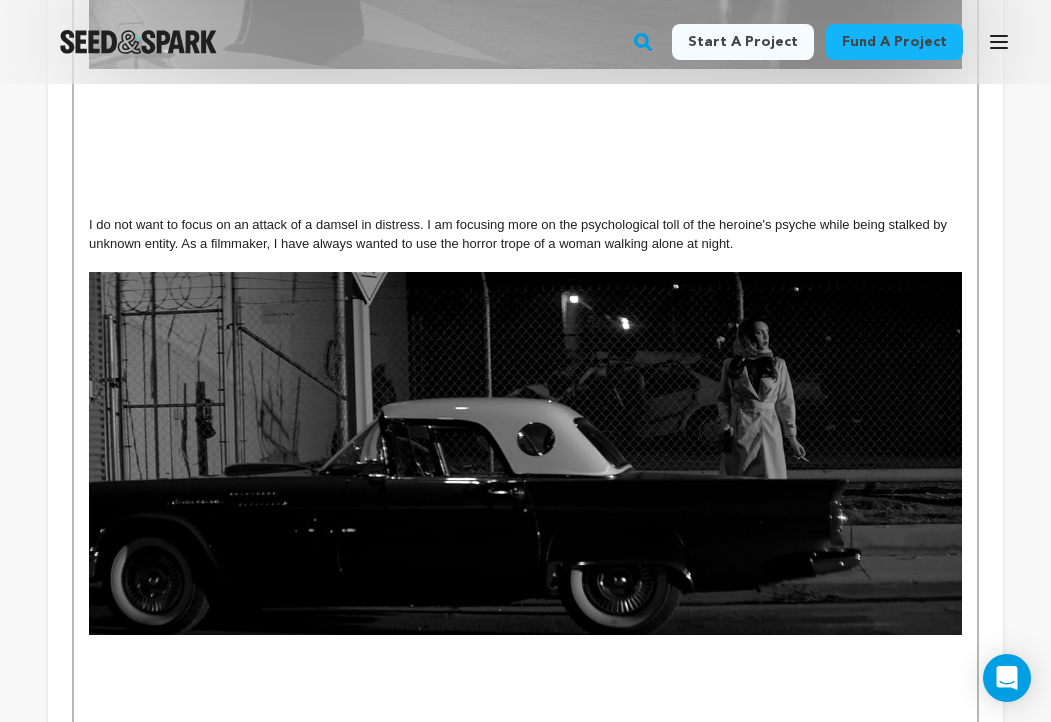 scroll, scrollTop: 2552, scrollLeft: 0, axis: vertical 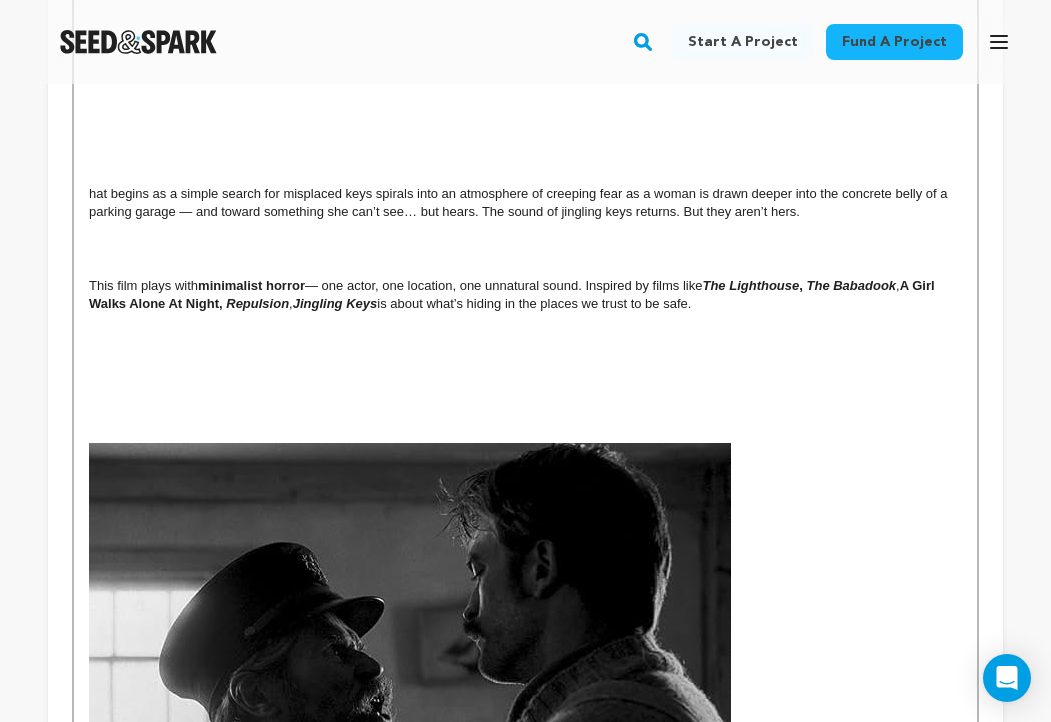 click at bounding box center (525, 415) 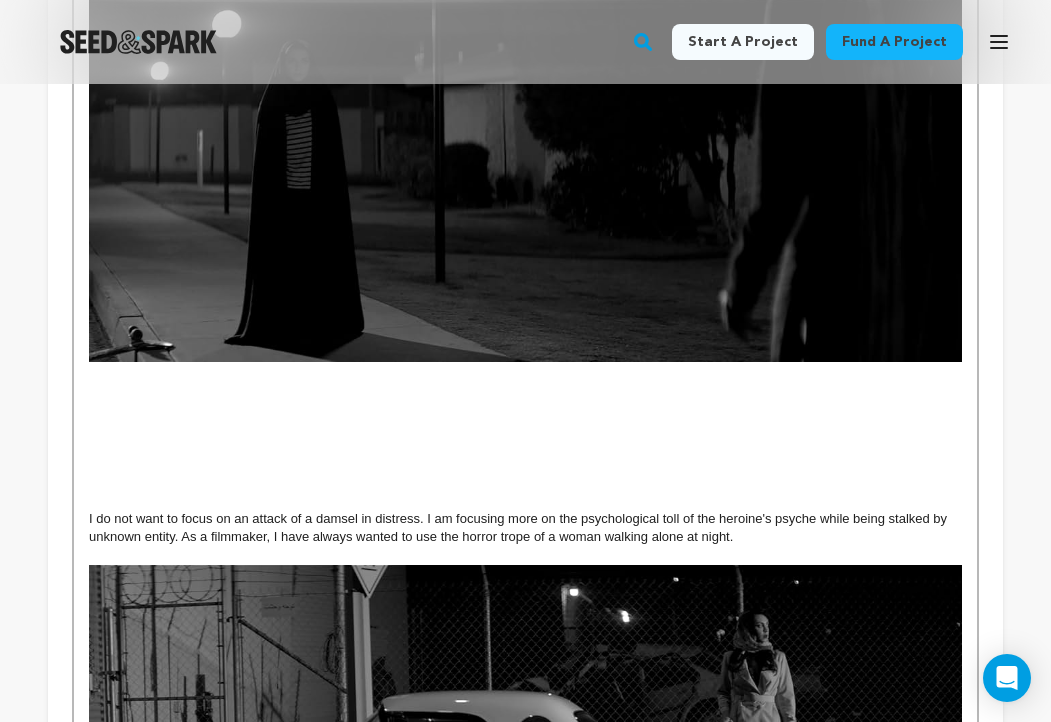 scroll, scrollTop: 1548, scrollLeft: 0, axis: vertical 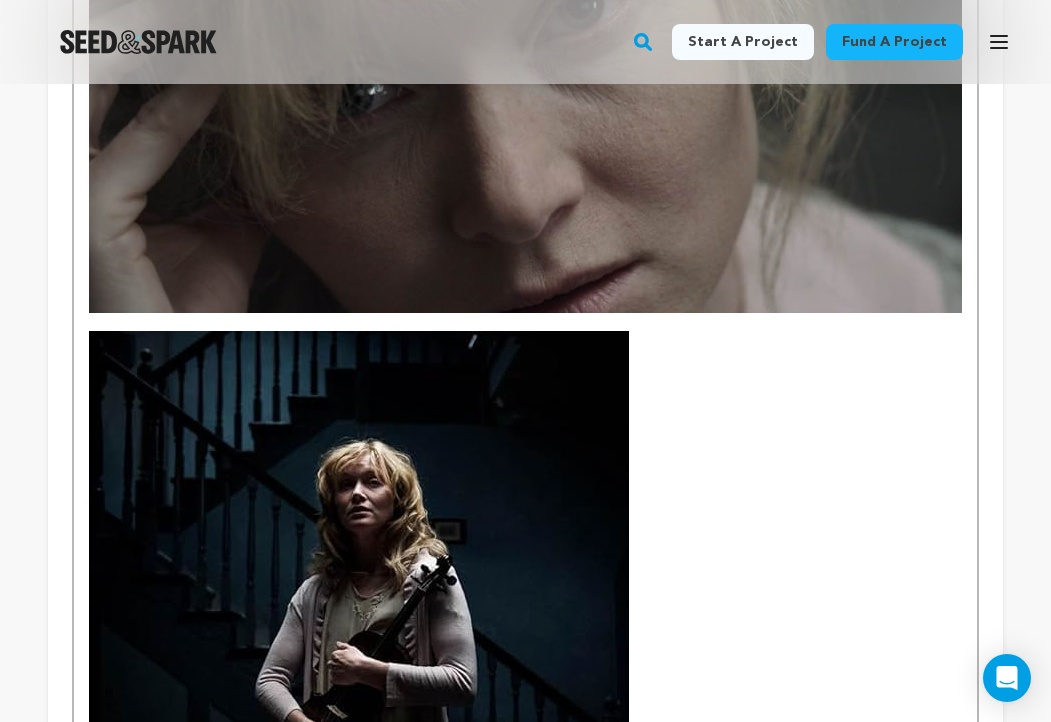 click at bounding box center [525, 601] 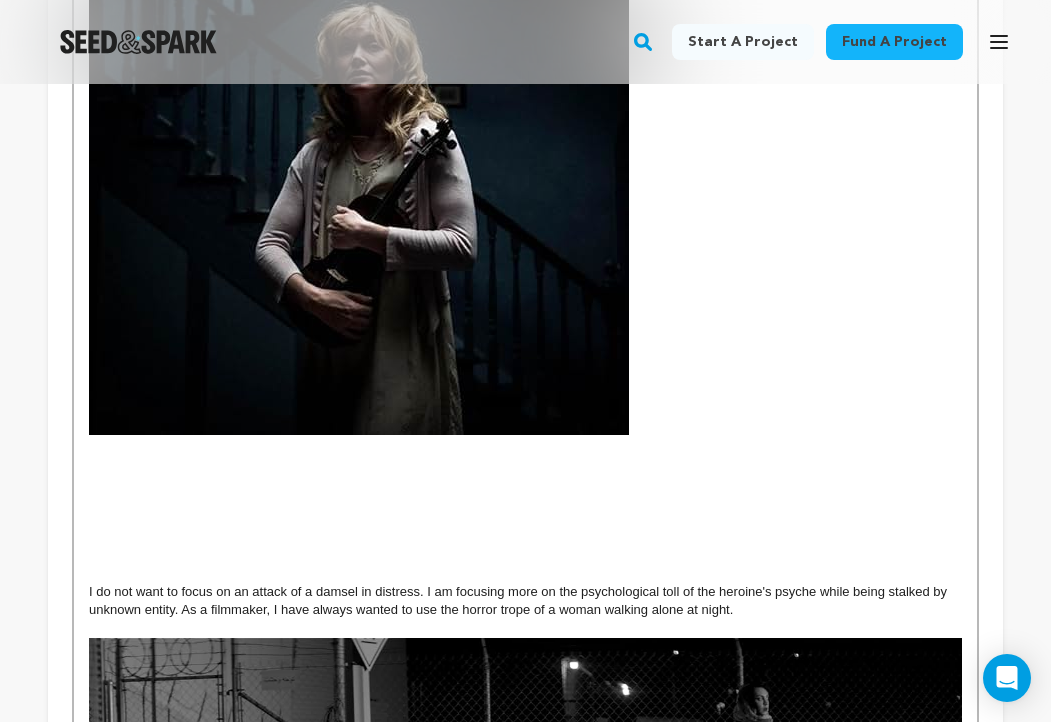 scroll, scrollTop: 2145, scrollLeft: 0, axis: vertical 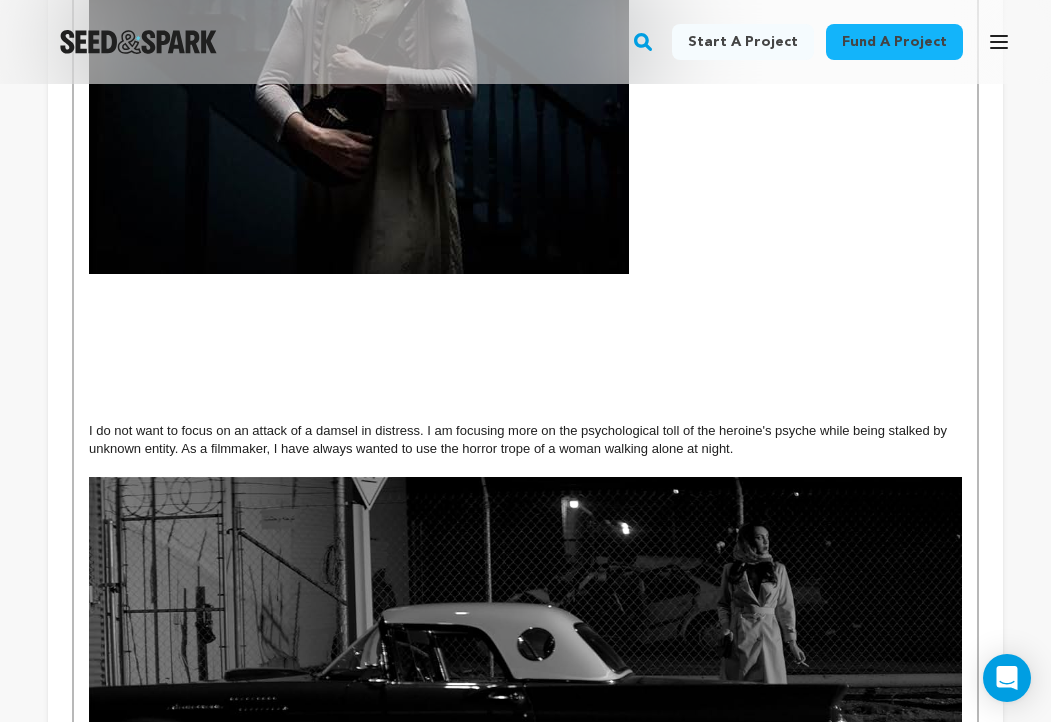 click at bounding box center (525, 394) 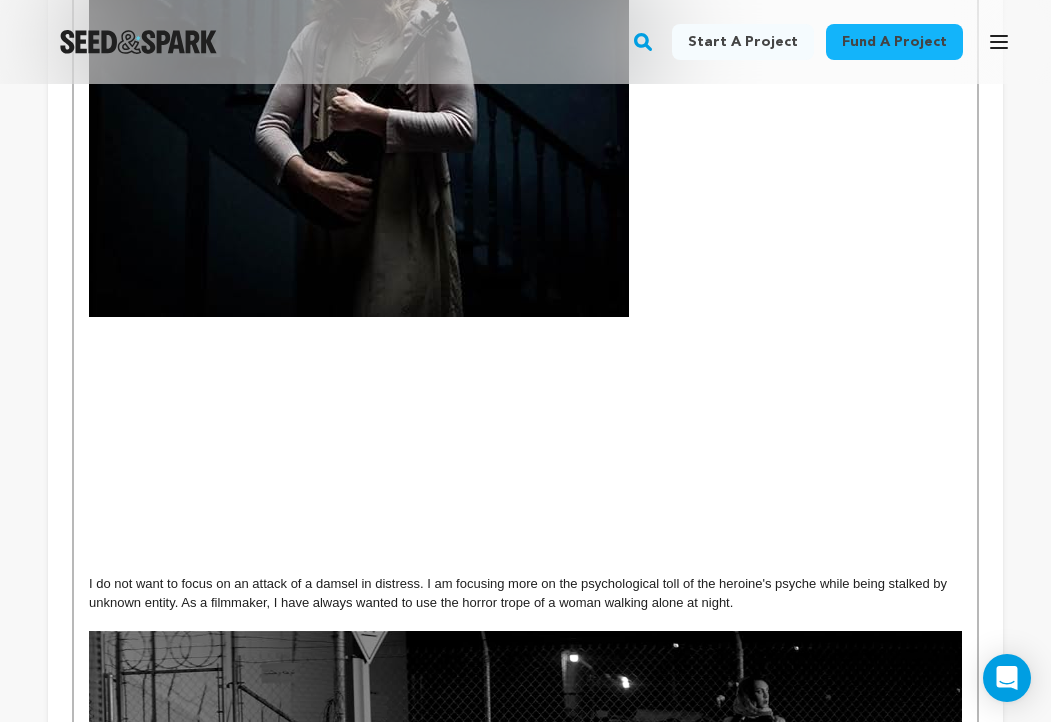 scroll, scrollTop: 2110, scrollLeft: 0, axis: vertical 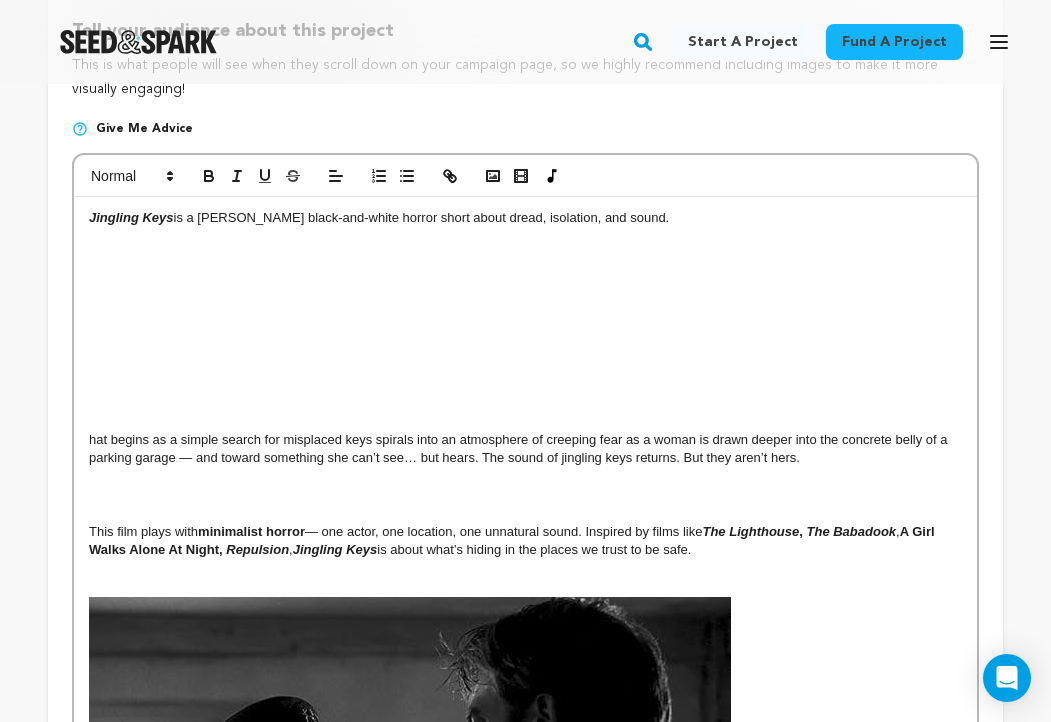 click at bounding box center [525, 310] 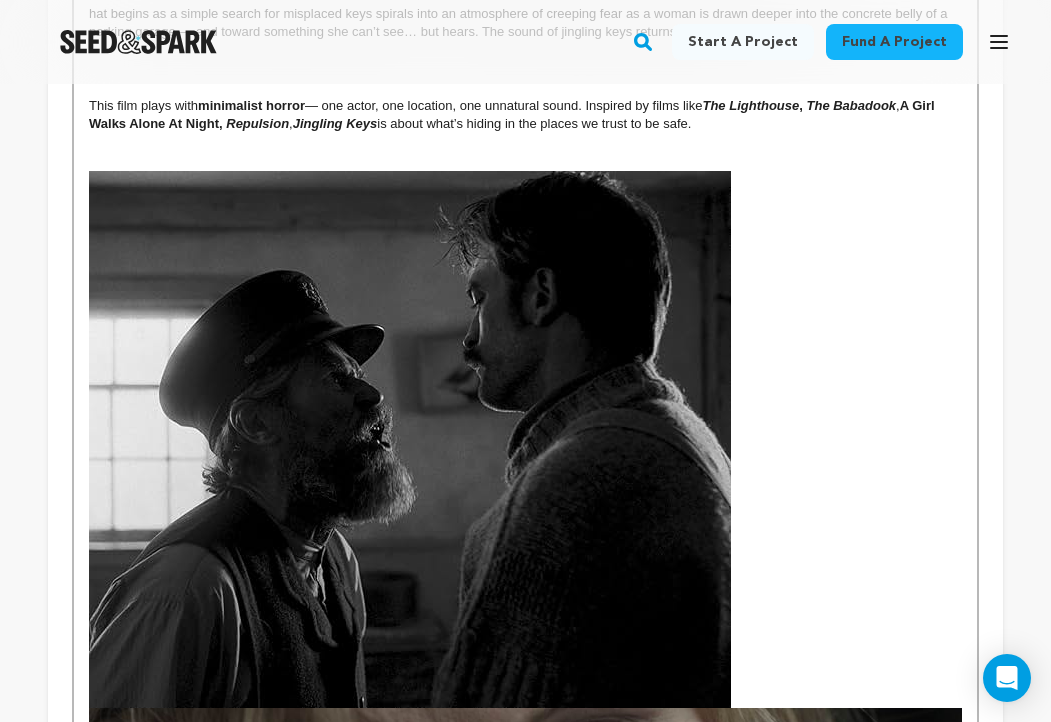 scroll, scrollTop: 684, scrollLeft: 0, axis: vertical 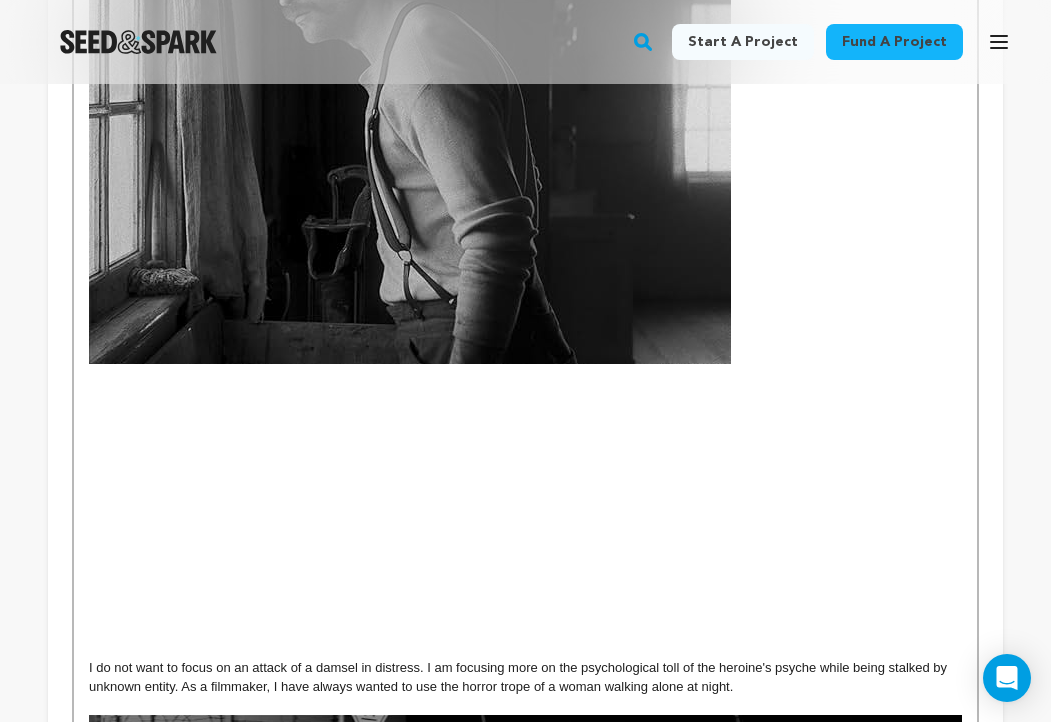 click at bounding box center (525, 613) 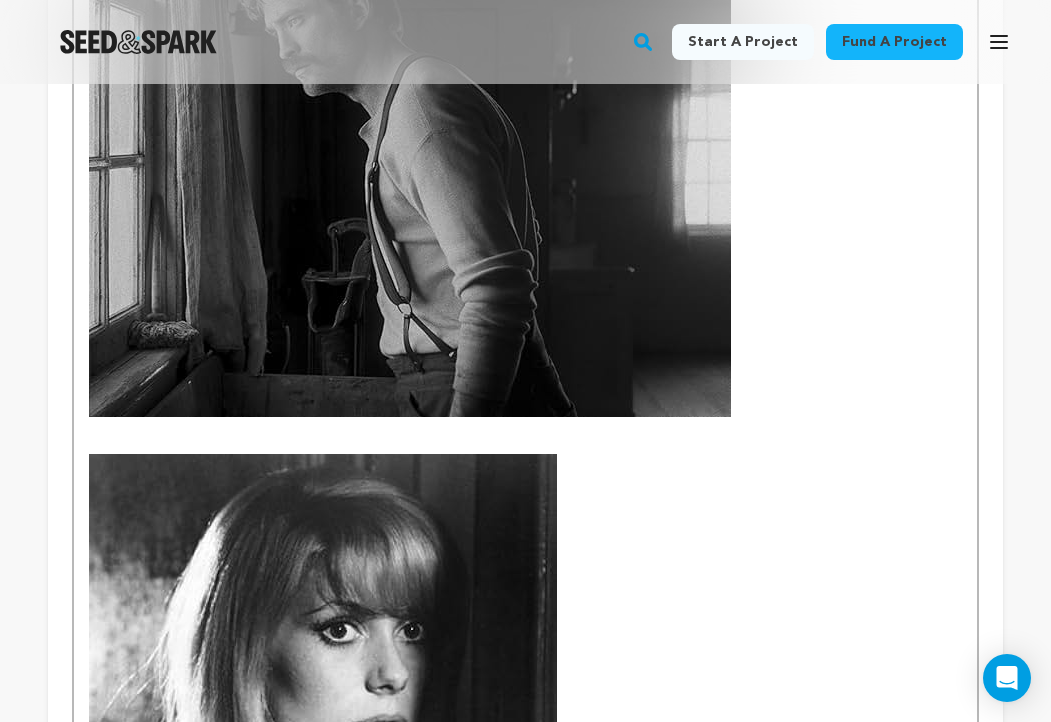 scroll, scrollTop: 2666, scrollLeft: 0, axis: vertical 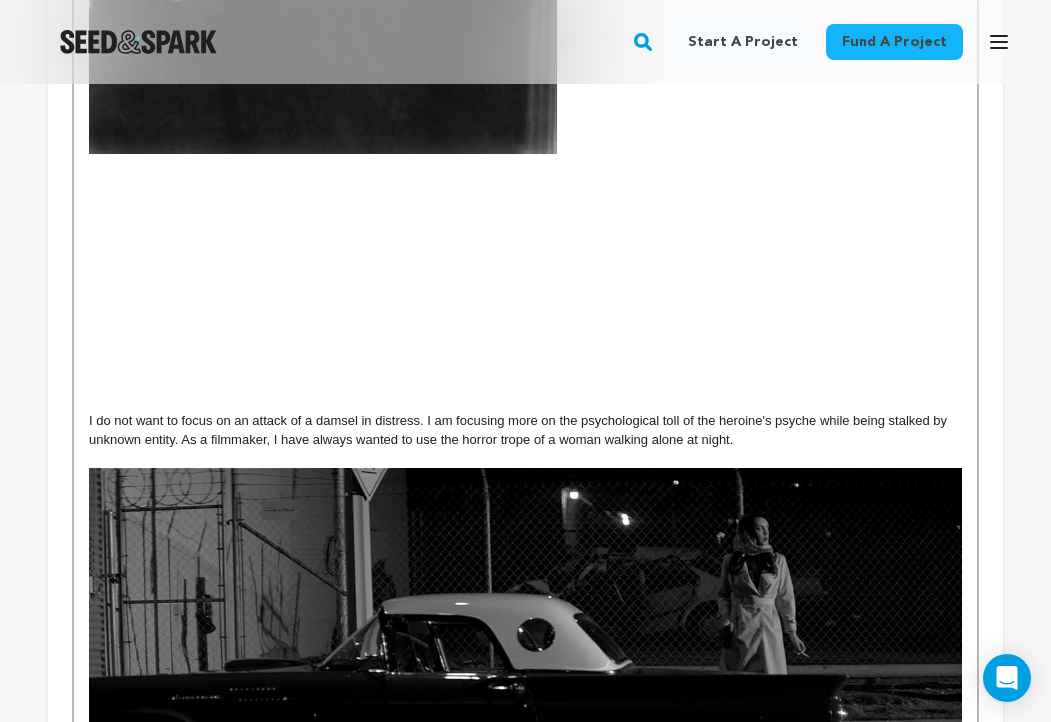 click at bounding box center (525, 255) 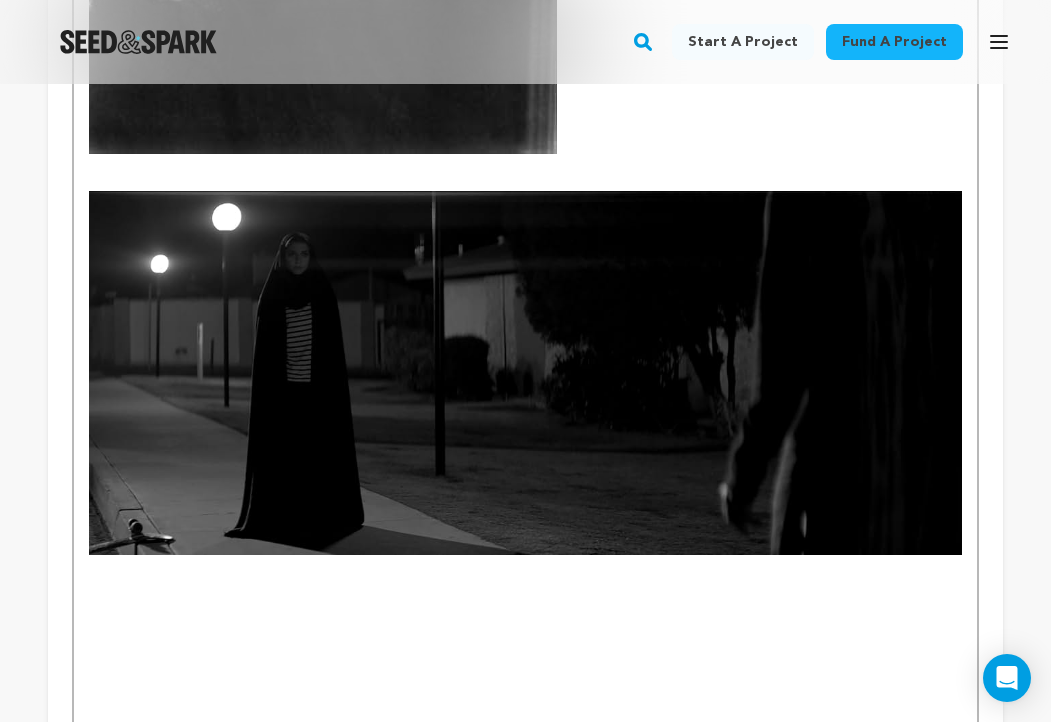 click at bounding box center [525, 619] 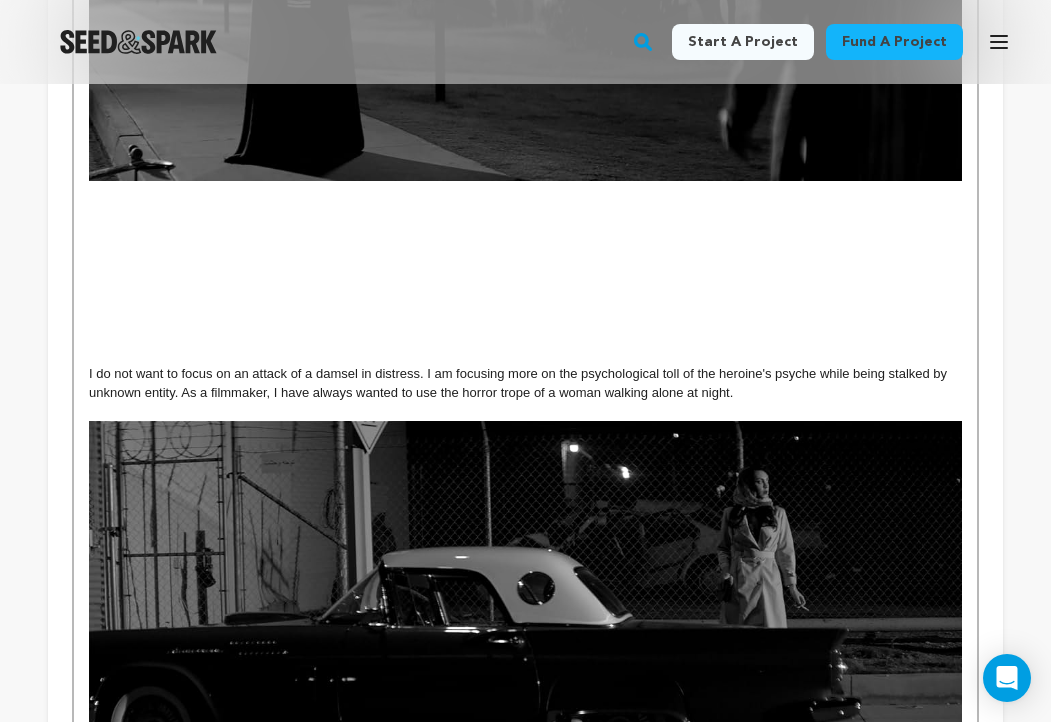 scroll, scrollTop: 3466, scrollLeft: 0, axis: vertical 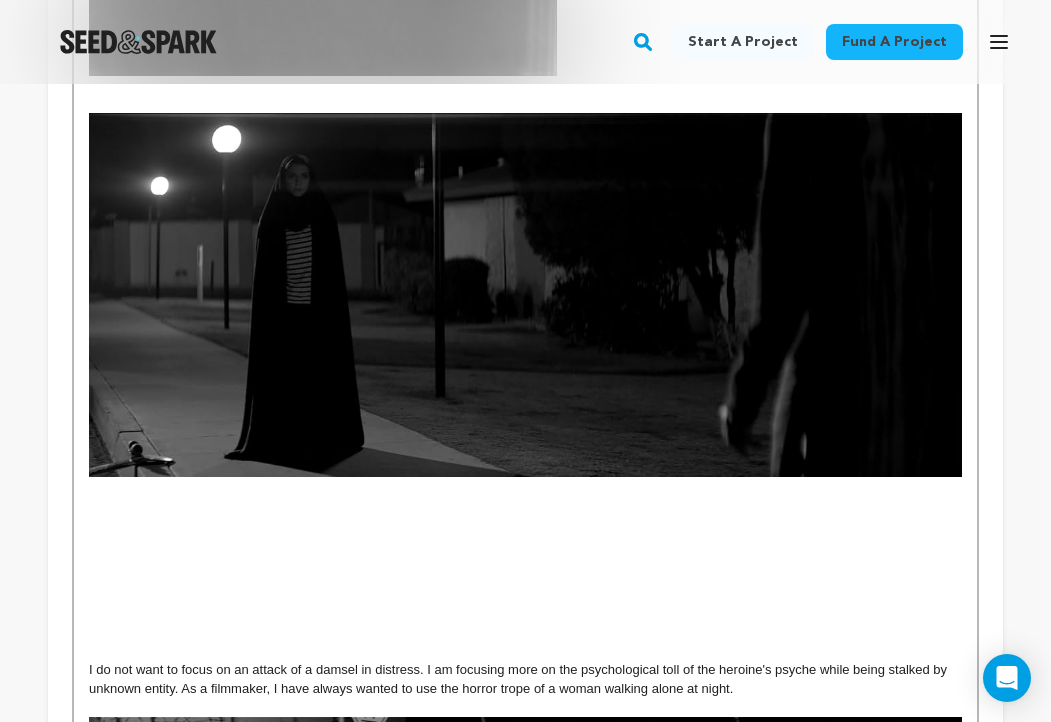 click at bounding box center (525, 652) 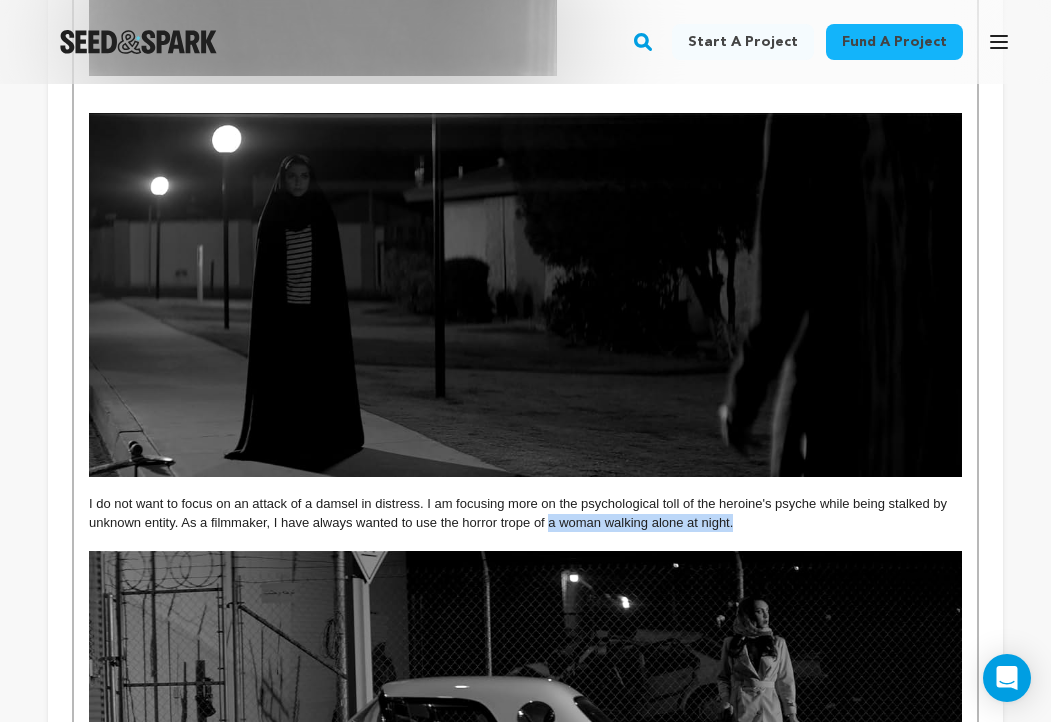 drag, startPoint x: 547, startPoint y: 527, endPoint x: 732, endPoint y: 520, distance: 185.13239 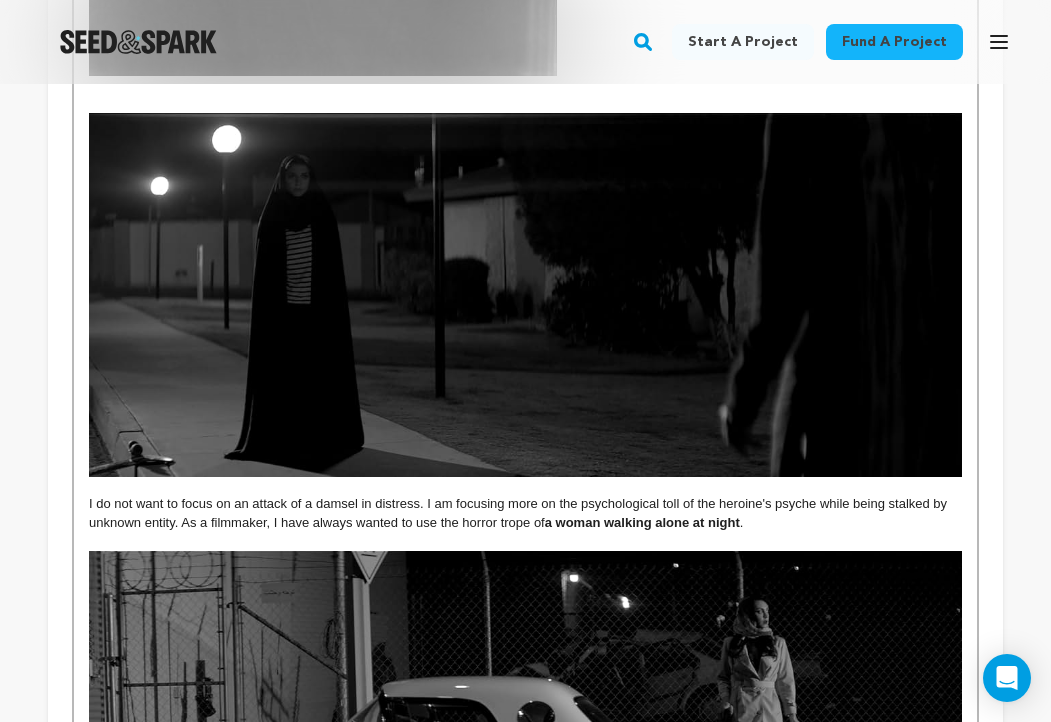 click on "Back to Project Dashboard
Edit Project
Submit For feedback
Submit For feedback
project
story" at bounding box center [525, -201] 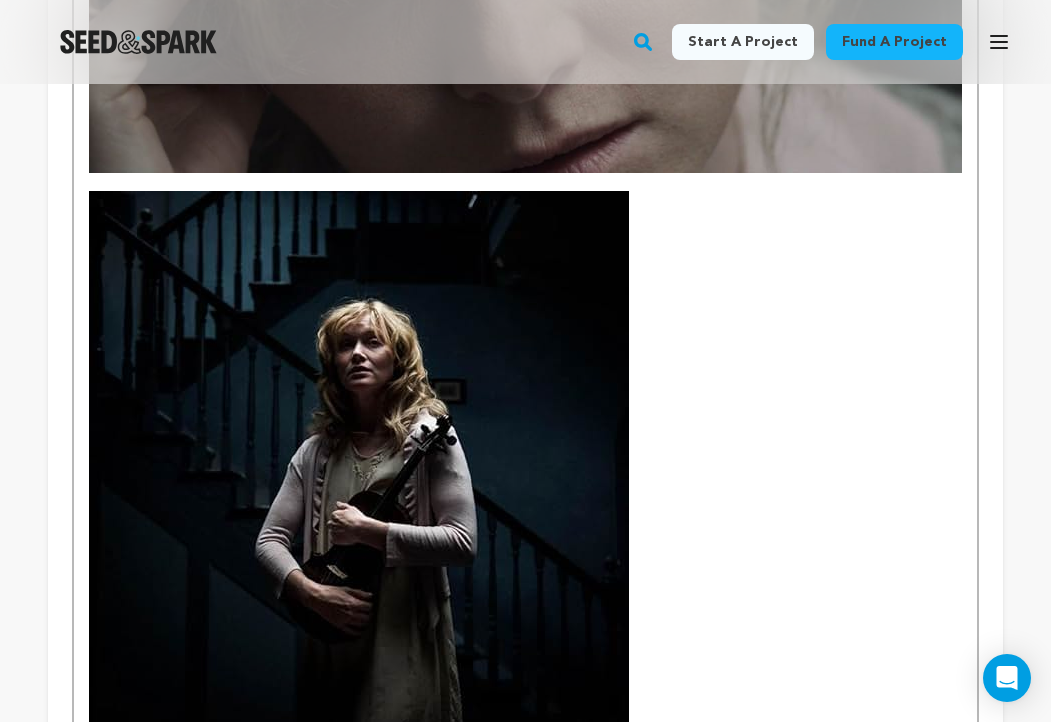 scroll, scrollTop: 1658, scrollLeft: 0, axis: vertical 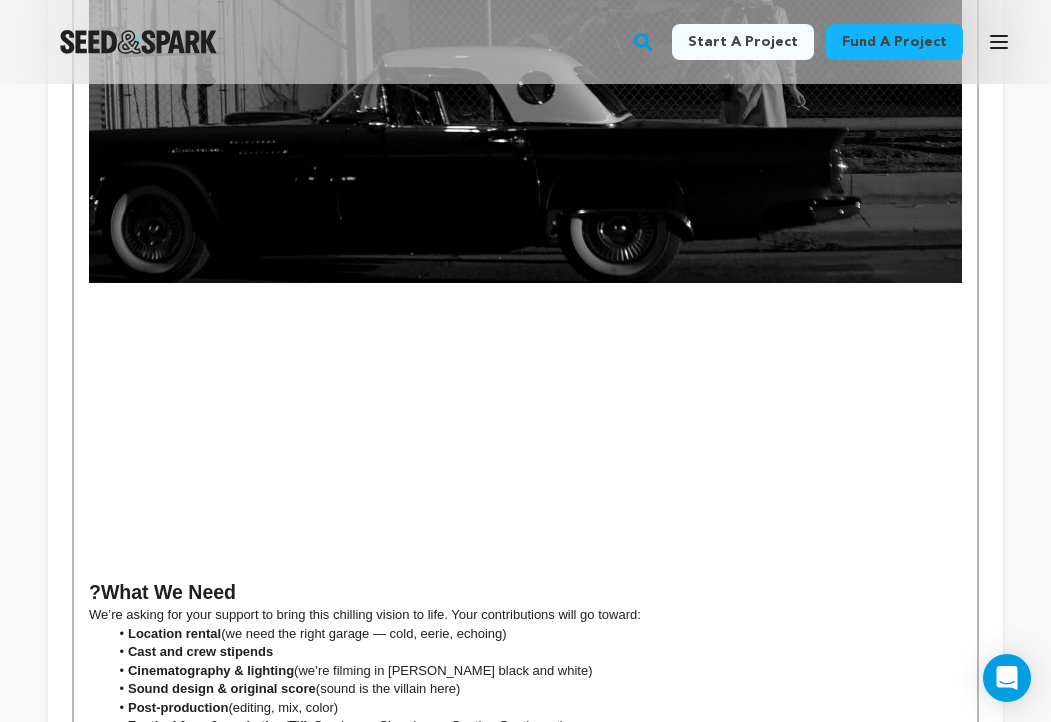click at bounding box center (525, 569) 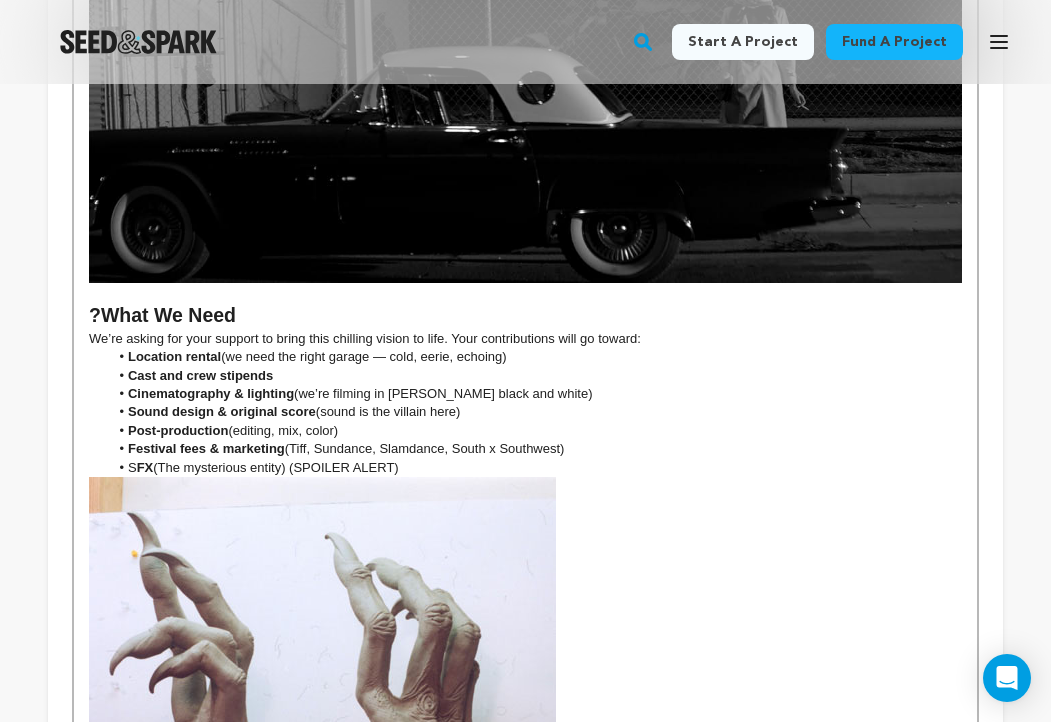 scroll, scrollTop: 4145, scrollLeft: 0, axis: vertical 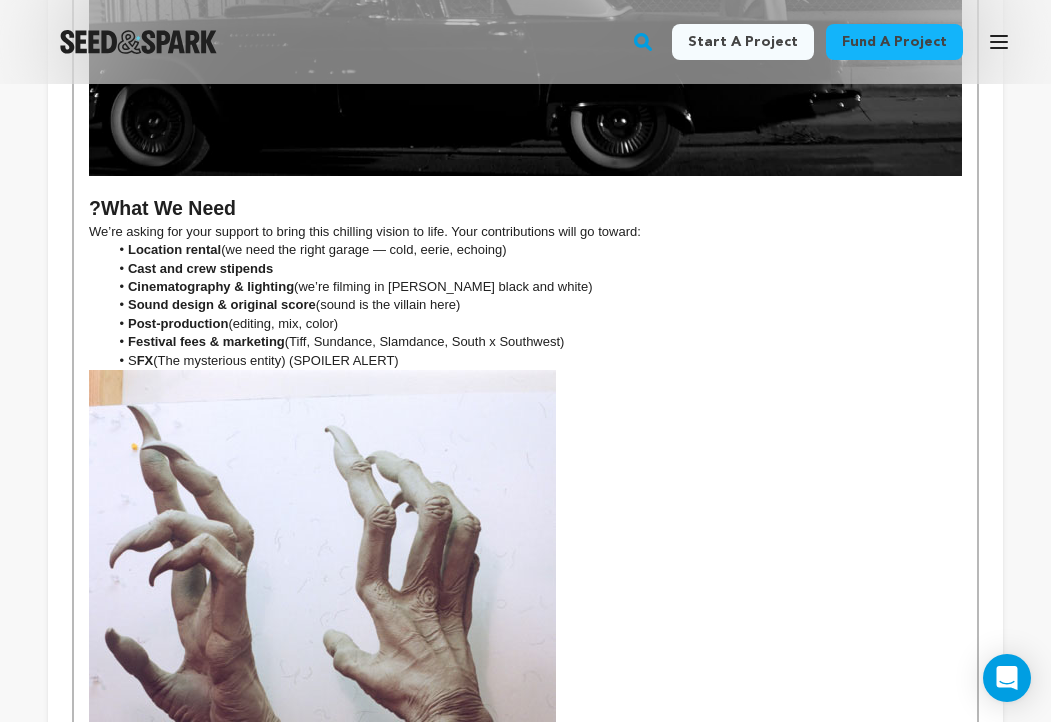 click on "What We Need" at bounding box center [168, 208] 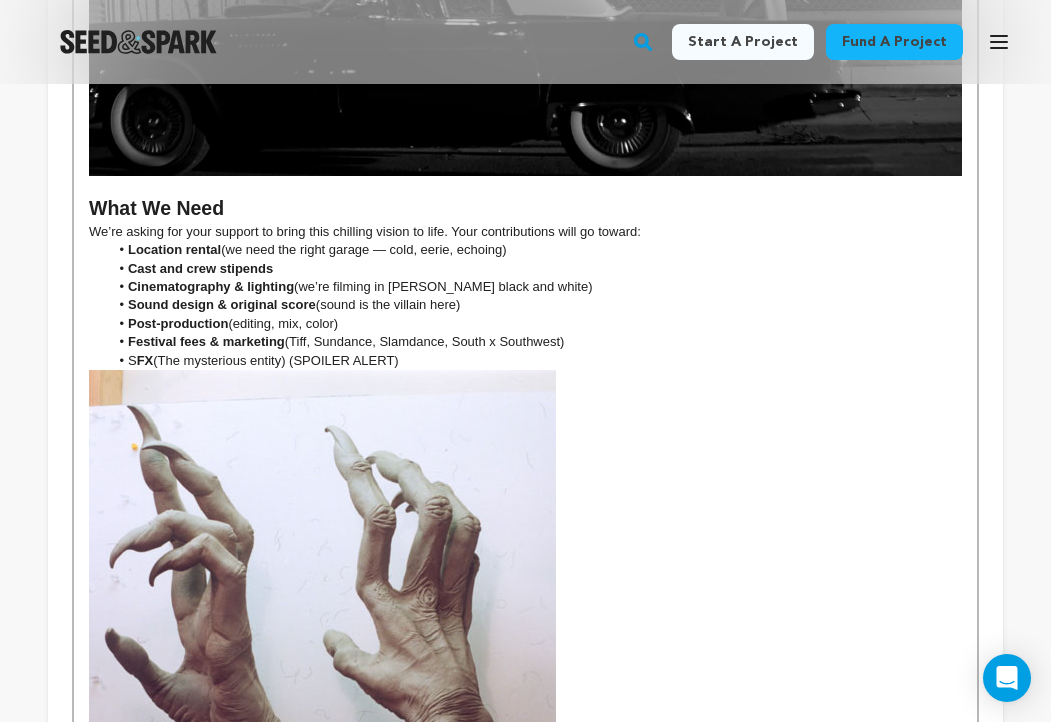 click on "What We Need" at bounding box center [525, 209] 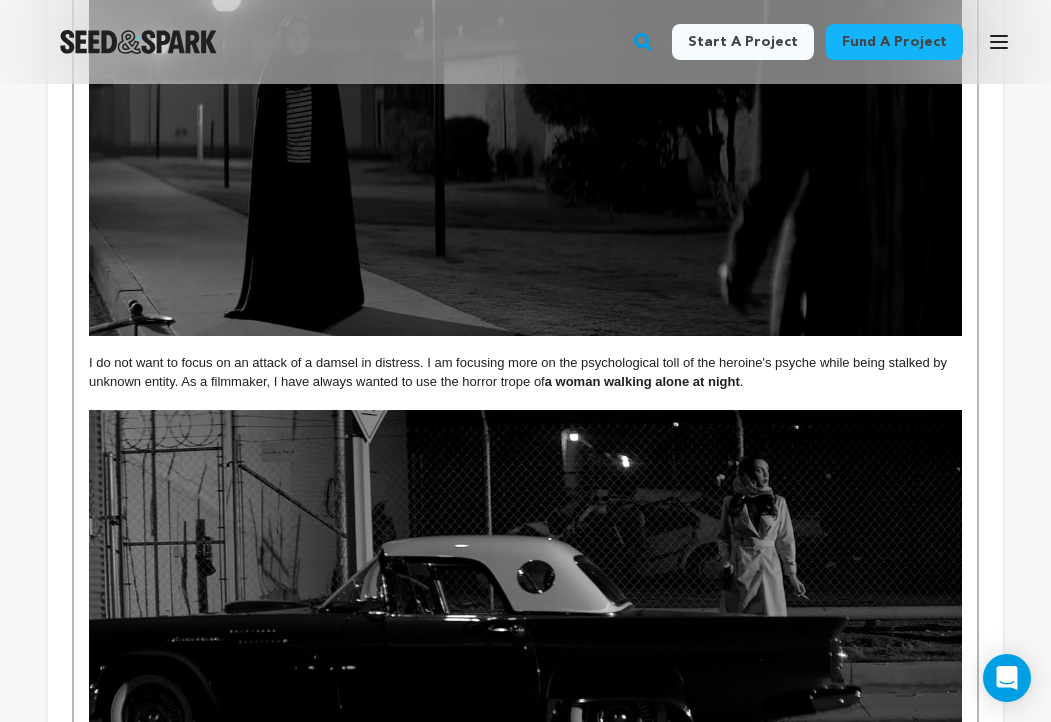 scroll, scrollTop: 3578, scrollLeft: 0, axis: vertical 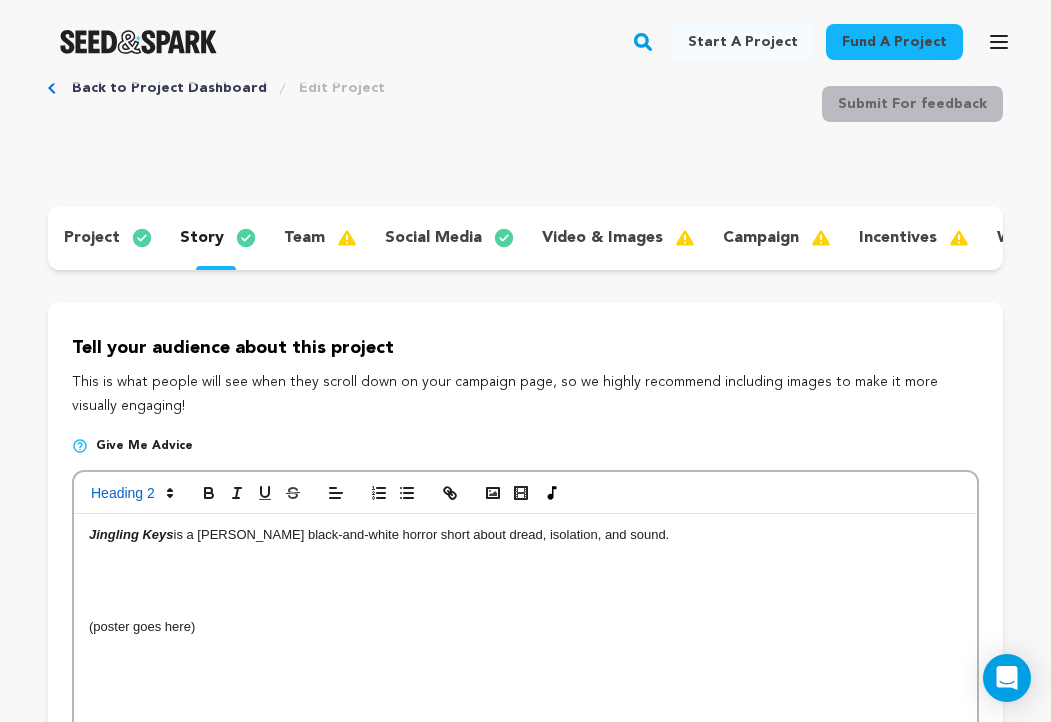click 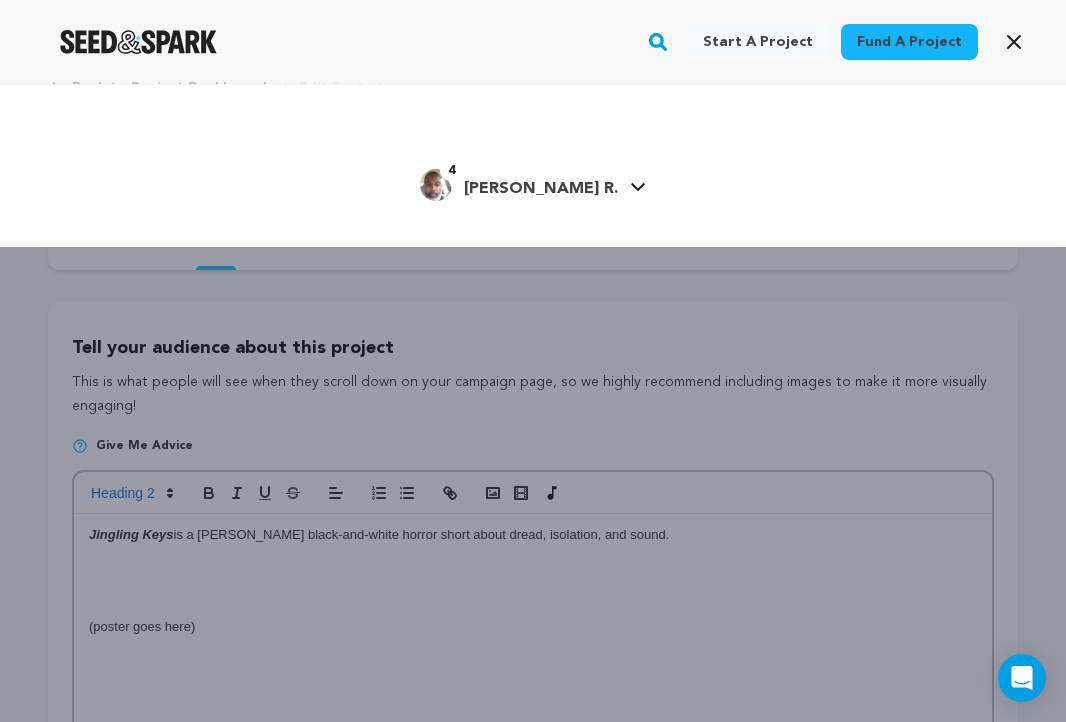 click on "Fund a project
Start a project
Search
4" at bounding box center [517, 42] 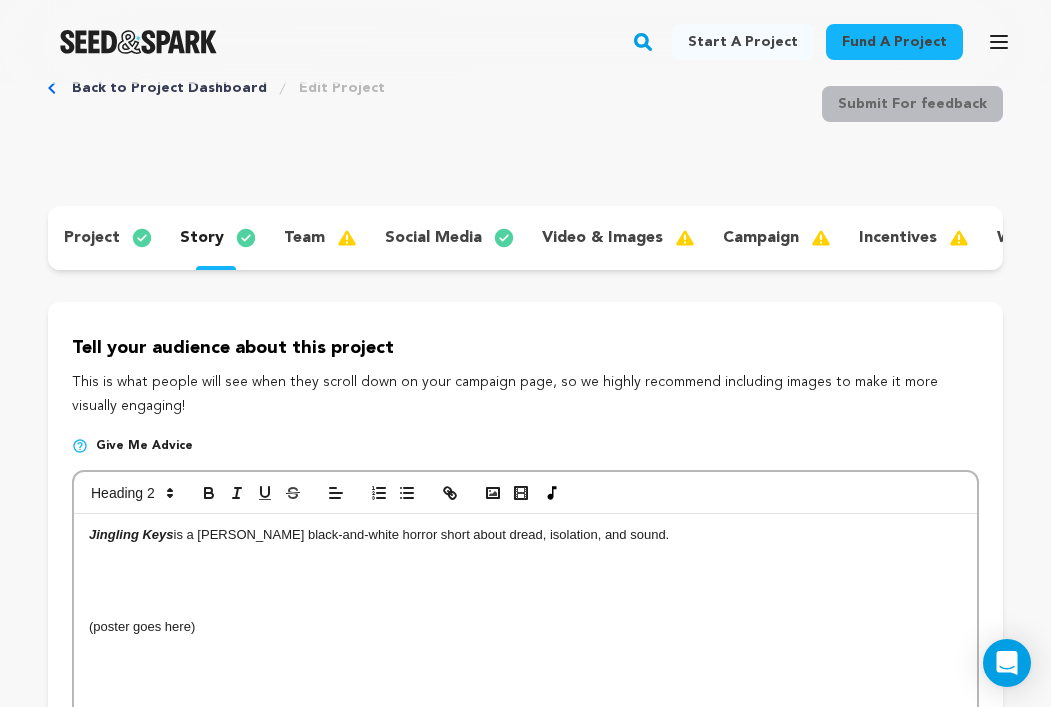 click on "project" at bounding box center (92, 238) 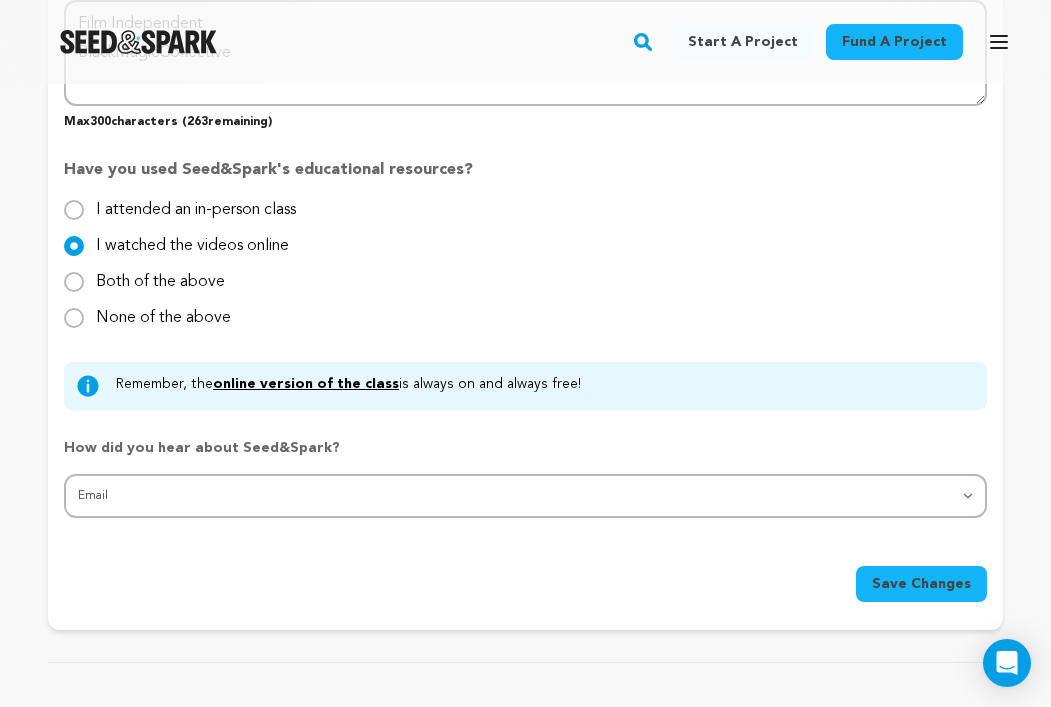 scroll, scrollTop: 2216, scrollLeft: 0, axis: vertical 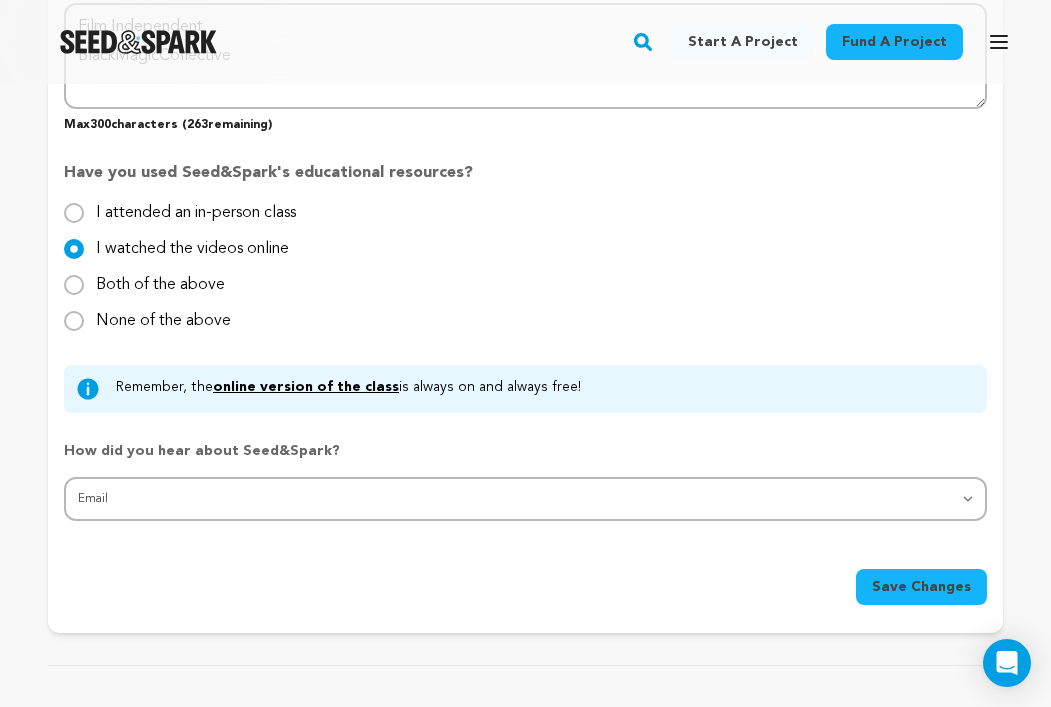 click on "Save Changes" at bounding box center [921, 587] 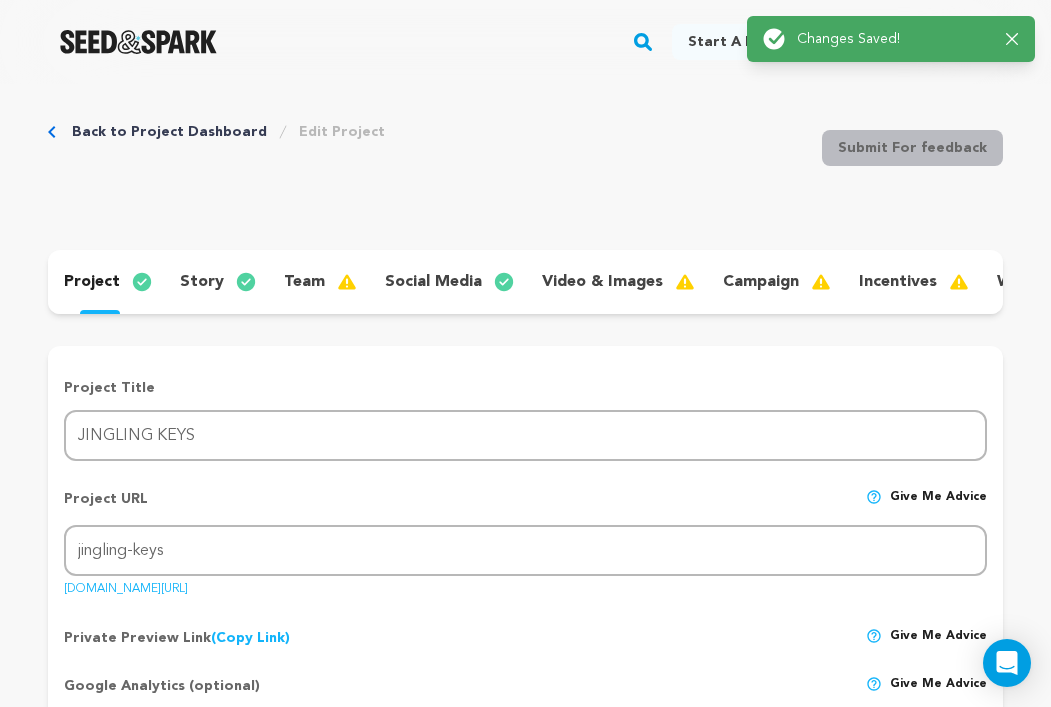 scroll, scrollTop: 0, scrollLeft: 0, axis: both 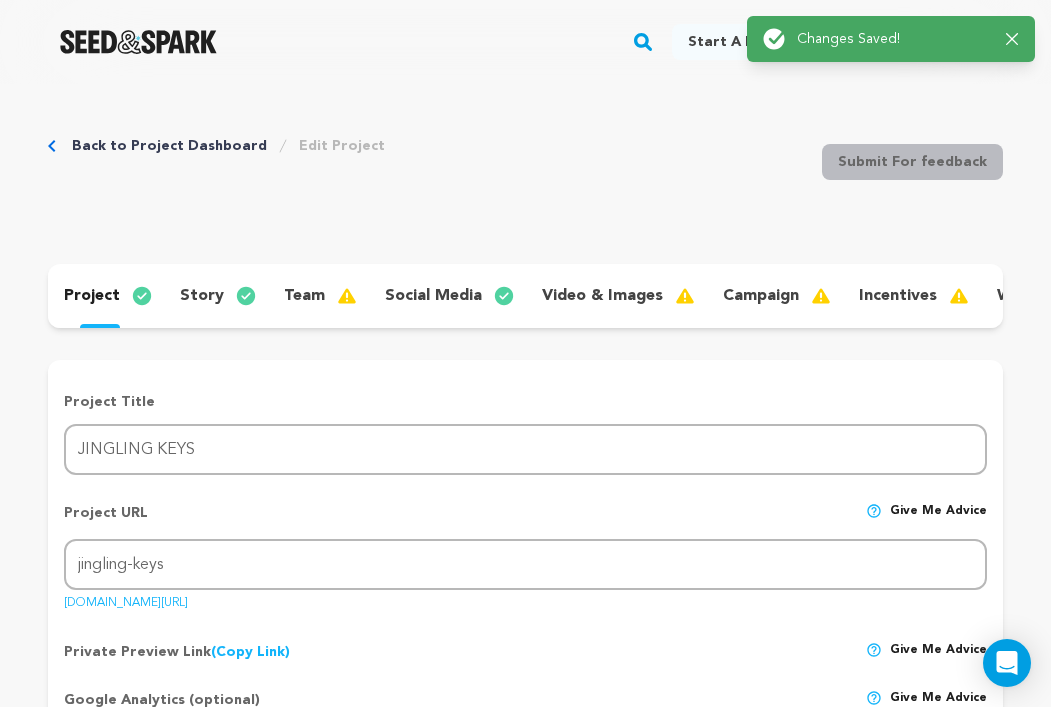 click on "story" at bounding box center (202, 296) 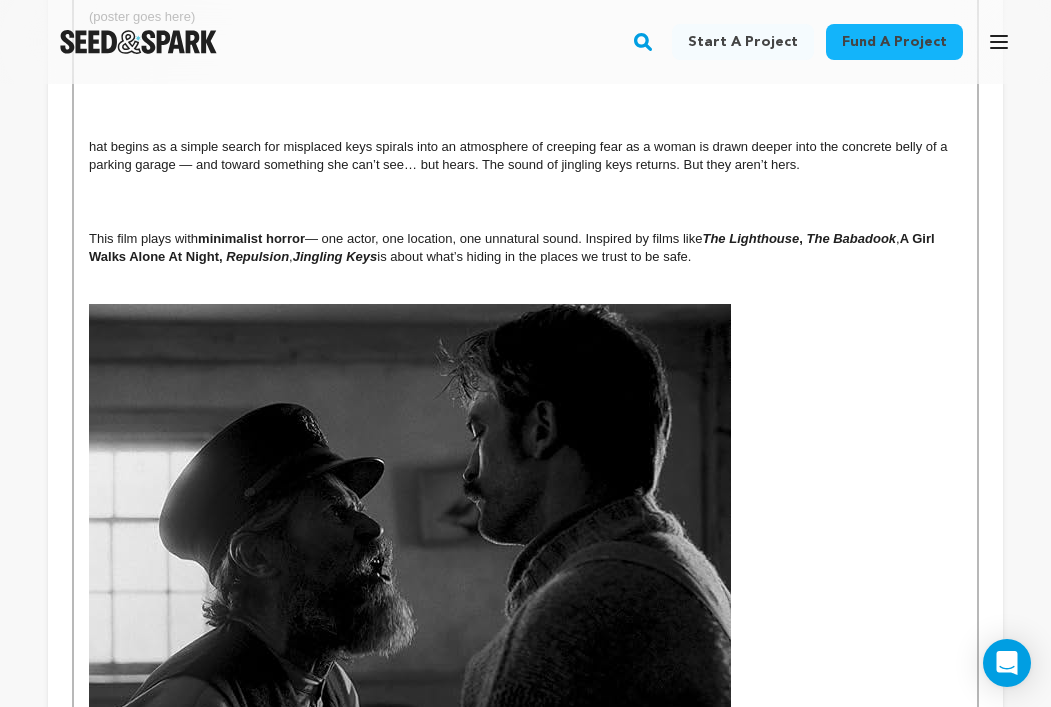scroll, scrollTop: 669, scrollLeft: 0, axis: vertical 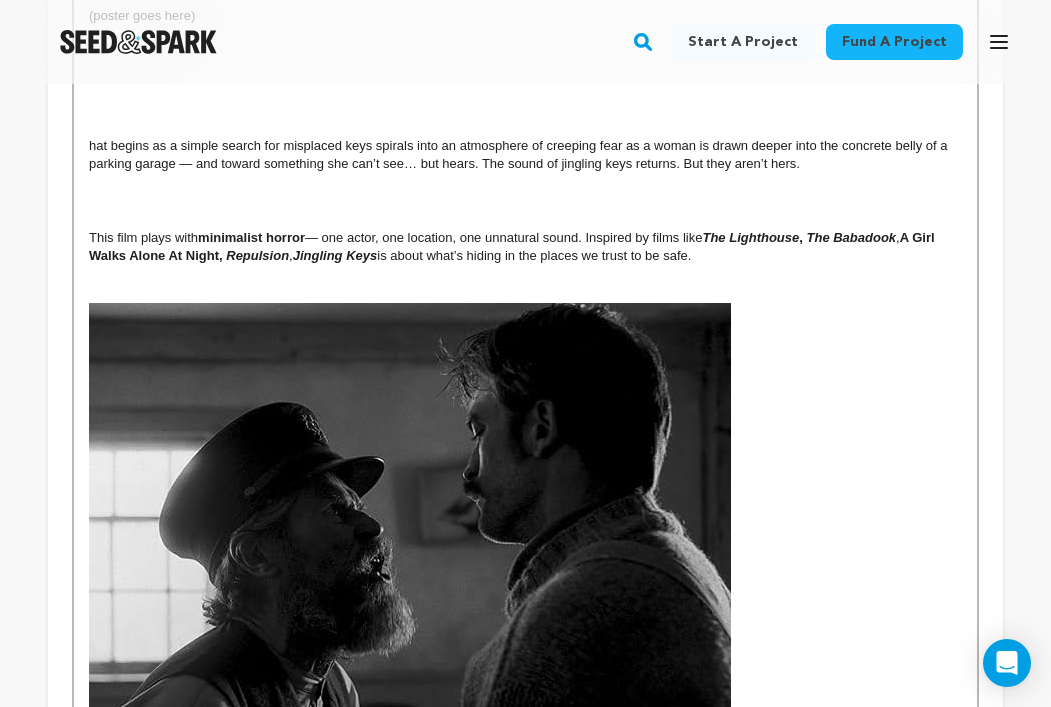click on "hat begins as a simple search for misplaced keys spirals into an atmosphere of creeping fear as a woman is drawn deeper into the concrete belly of a parking garage — and toward something she can’t see… but hears. The sound of jingling keys returns. But they aren’t hers." at bounding box center (525, 155) 